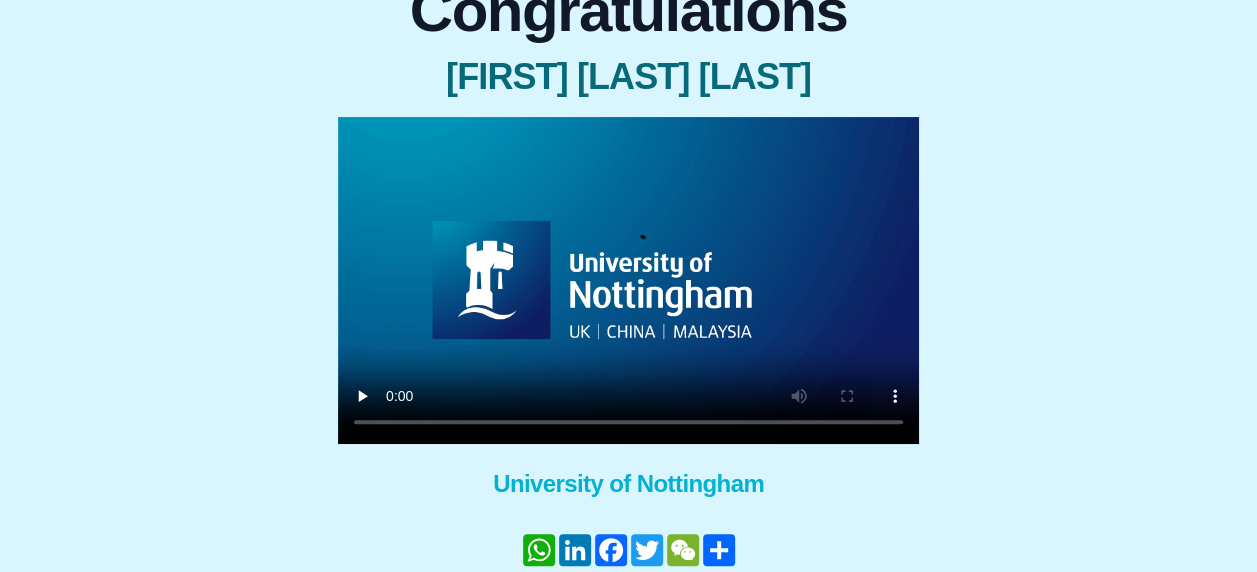 scroll, scrollTop: 296, scrollLeft: 0, axis: vertical 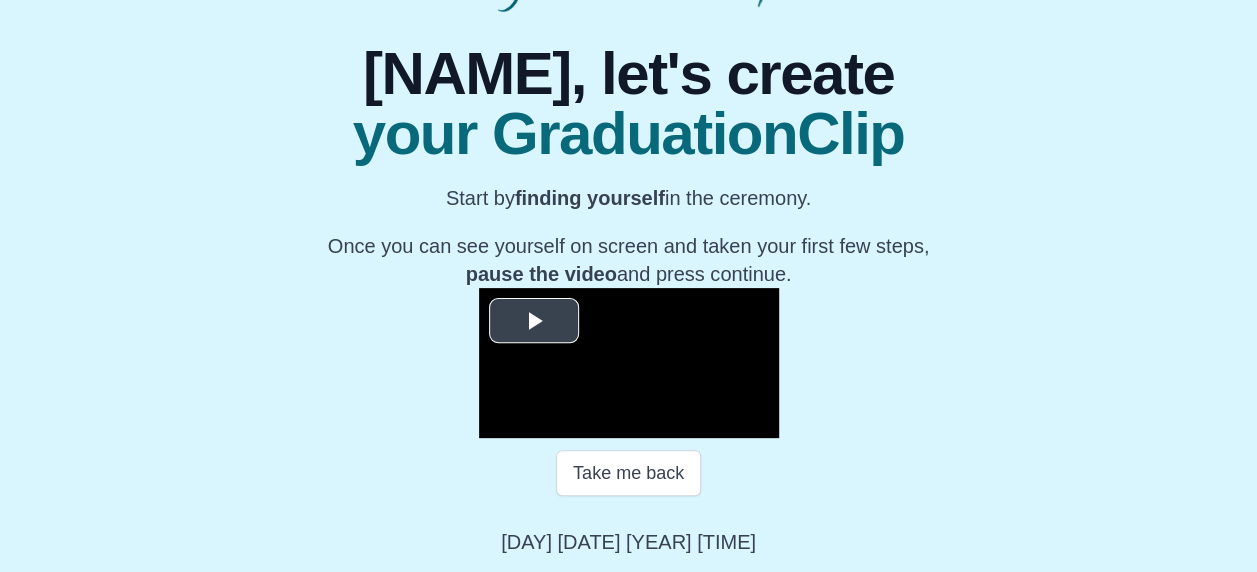 click at bounding box center (534, 321) 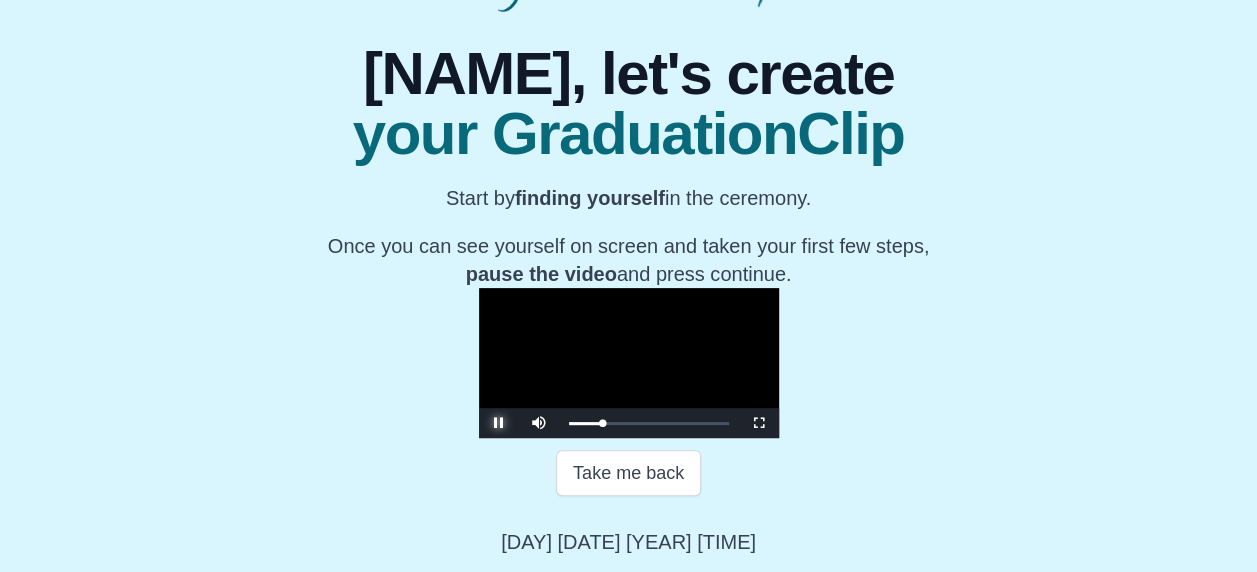 click at bounding box center (499, 423) 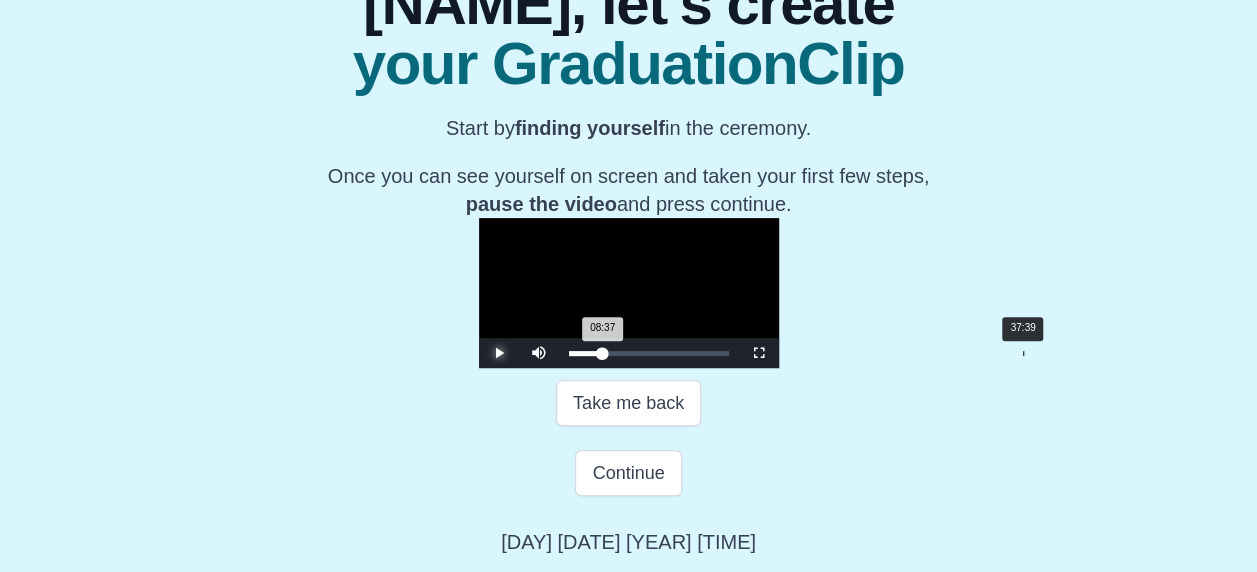 scroll, scrollTop: 410, scrollLeft: 0, axis: vertical 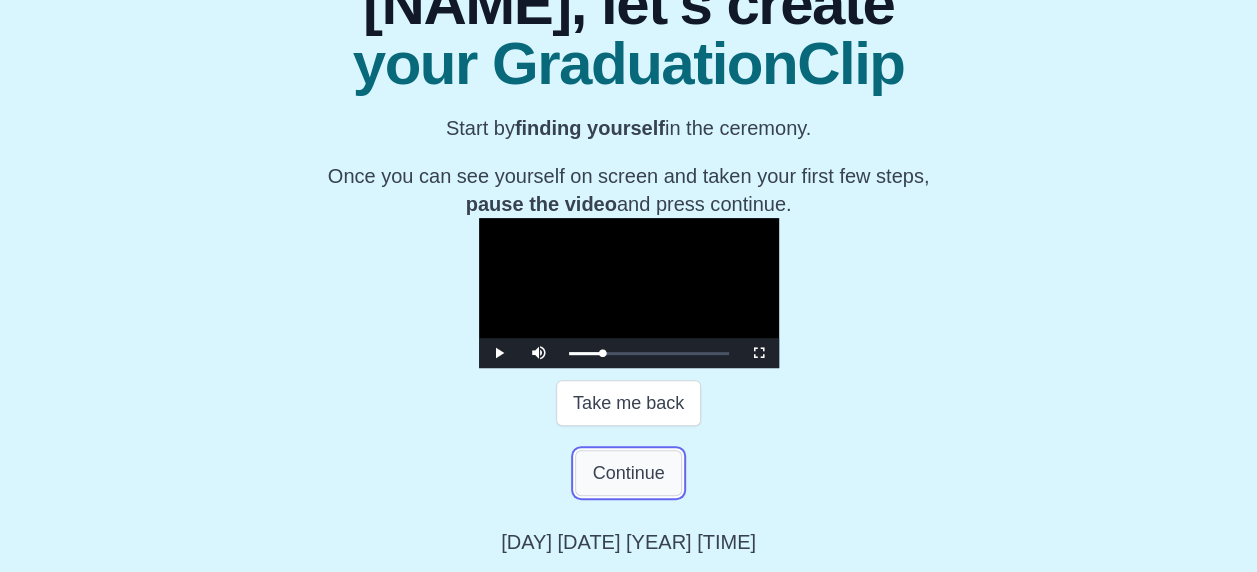 click on "Continue" at bounding box center [628, 473] 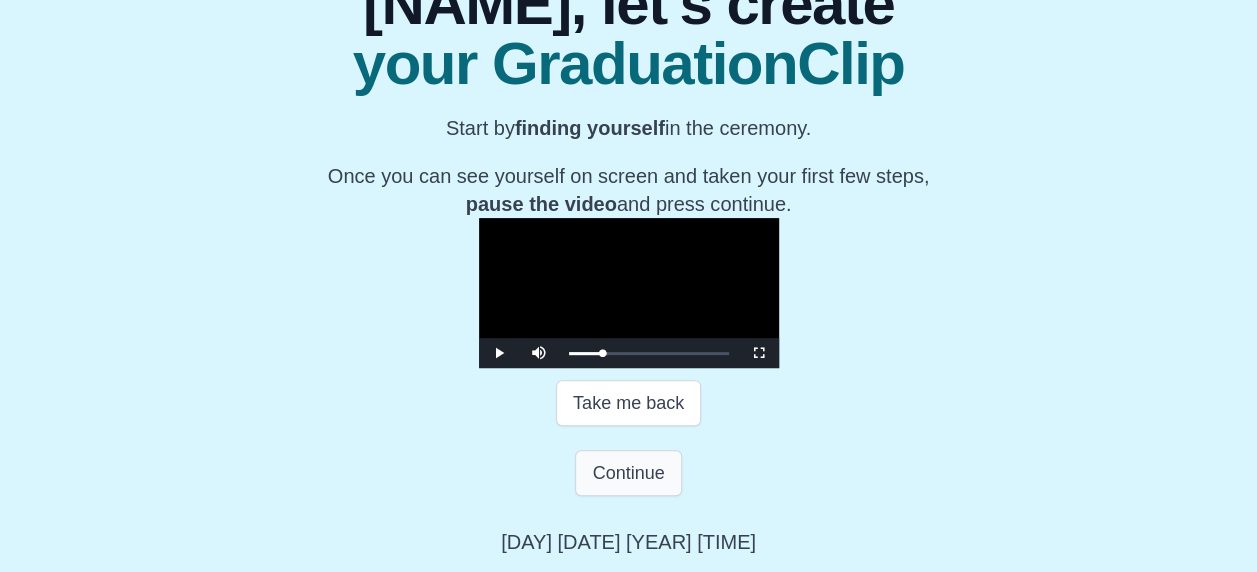 scroll, scrollTop: 78, scrollLeft: 0, axis: vertical 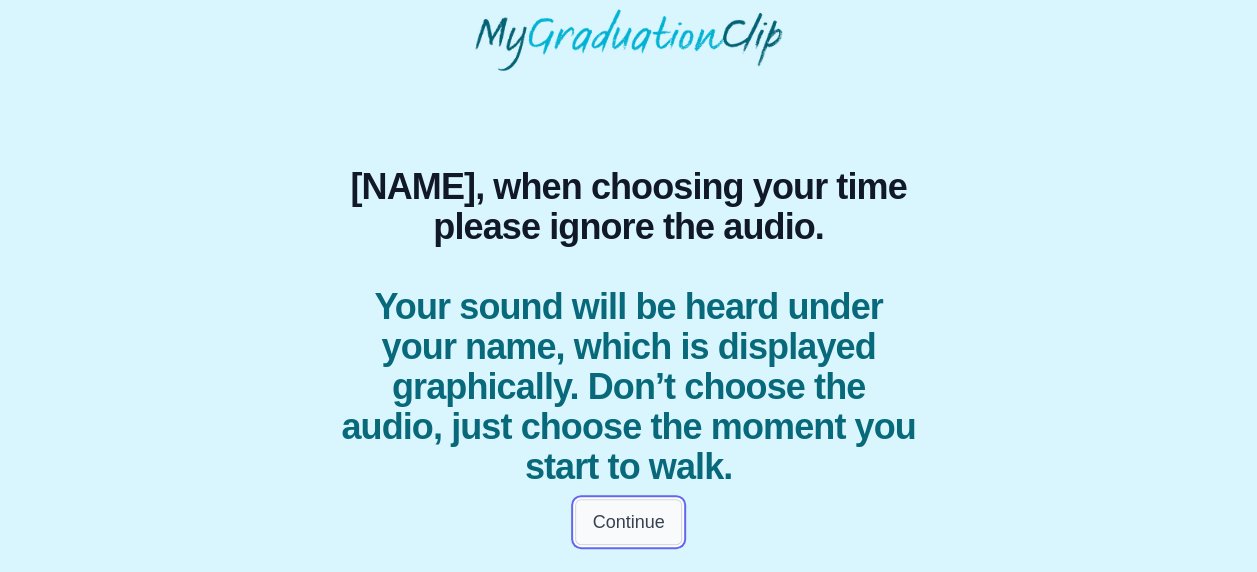 click on "Continue" at bounding box center (628, 522) 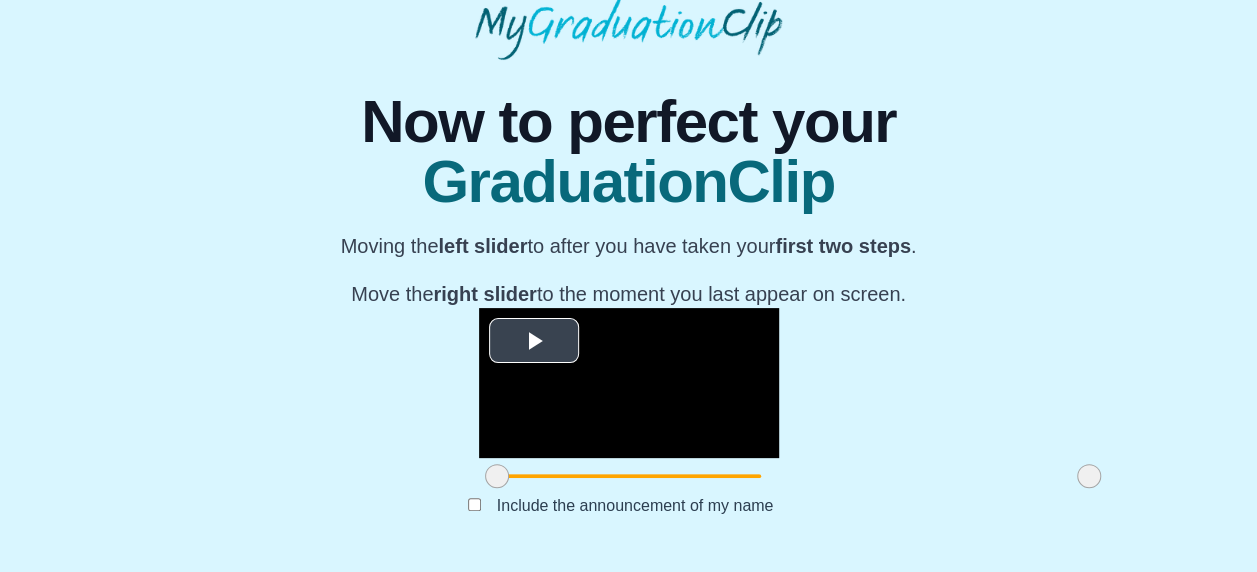 scroll, scrollTop: 292, scrollLeft: 0, axis: vertical 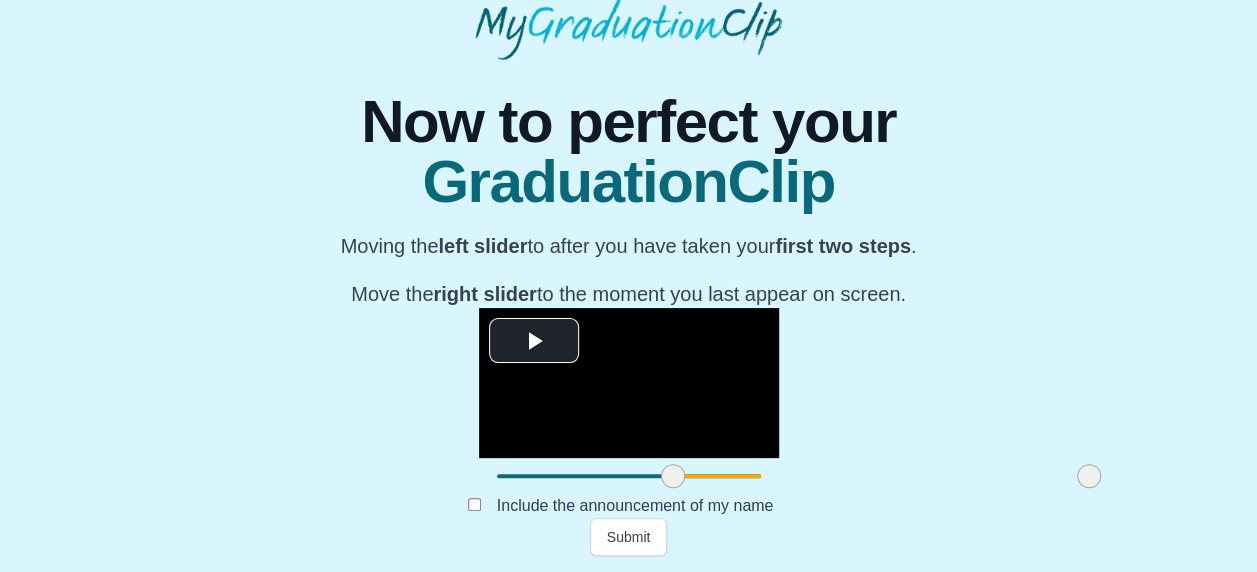 drag, startPoint x: 335, startPoint y: 476, endPoint x: 511, endPoint y: 504, distance: 178.21335 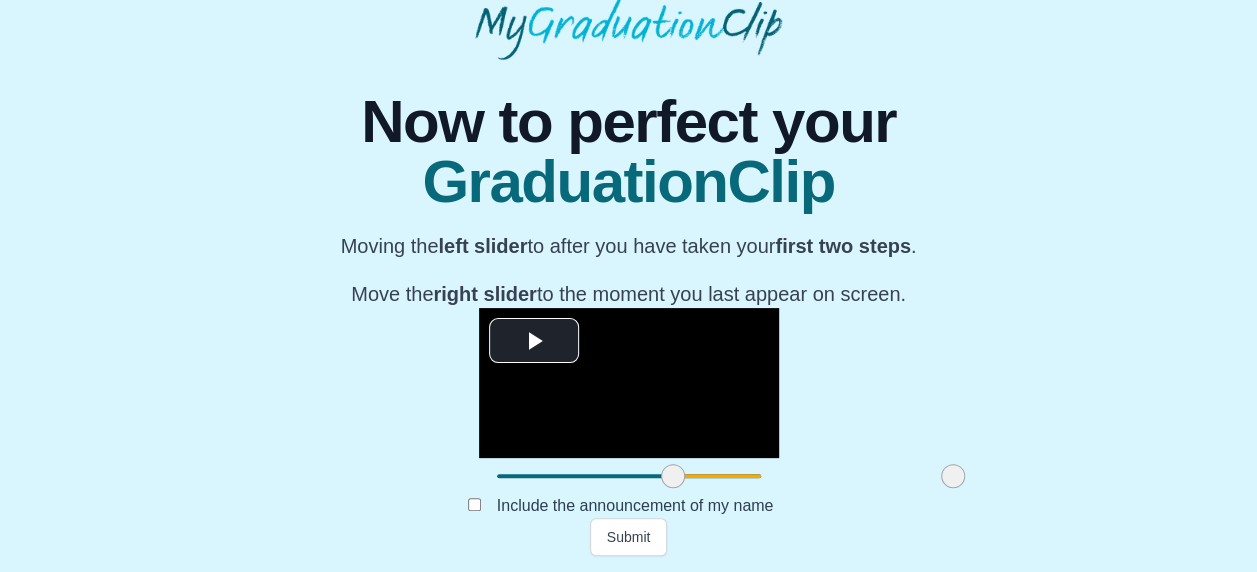 drag, startPoint x: 921, startPoint y: 466, endPoint x: 785, endPoint y: 483, distance: 137.05838 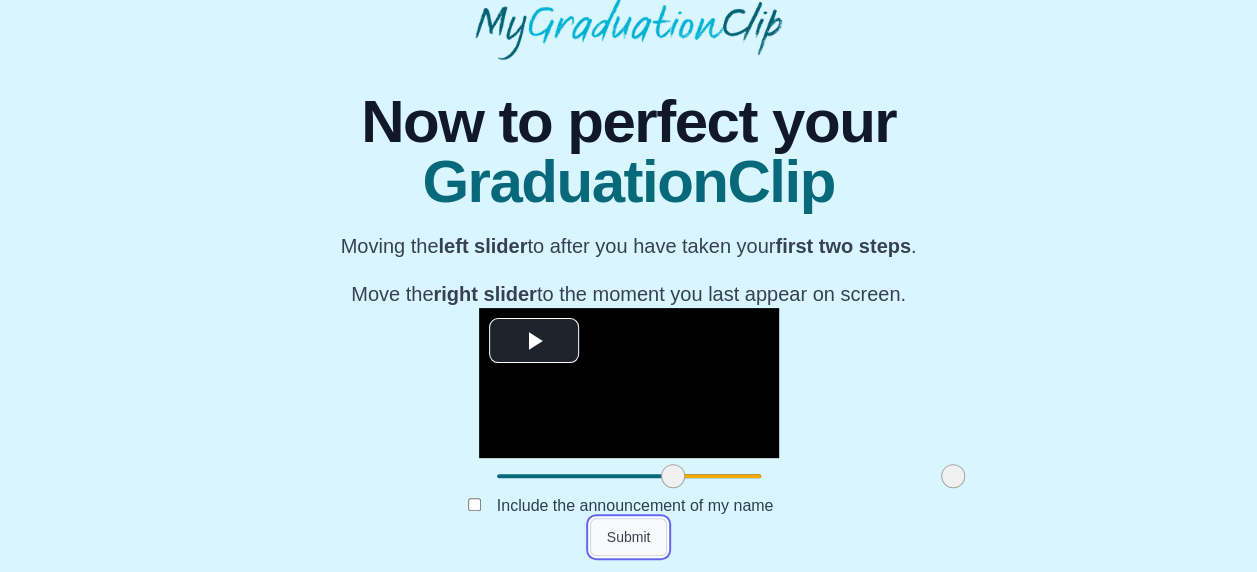 click on "Submit" at bounding box center [629, 537] 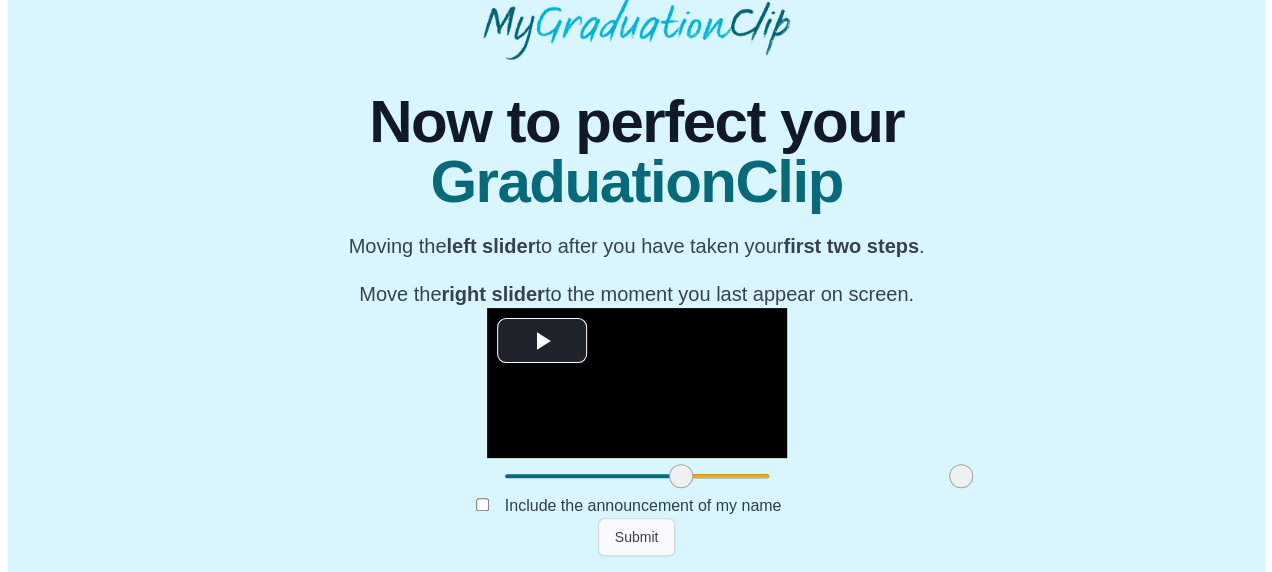 scroll, scrollTop: 0, scrollLeft: 0, axis: both 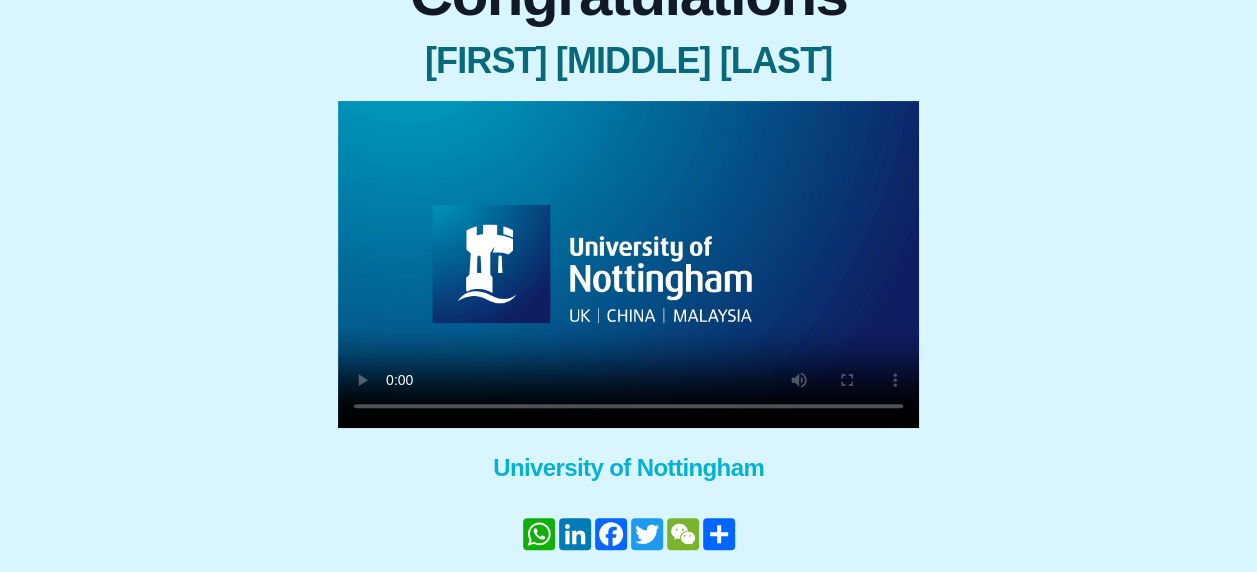 type 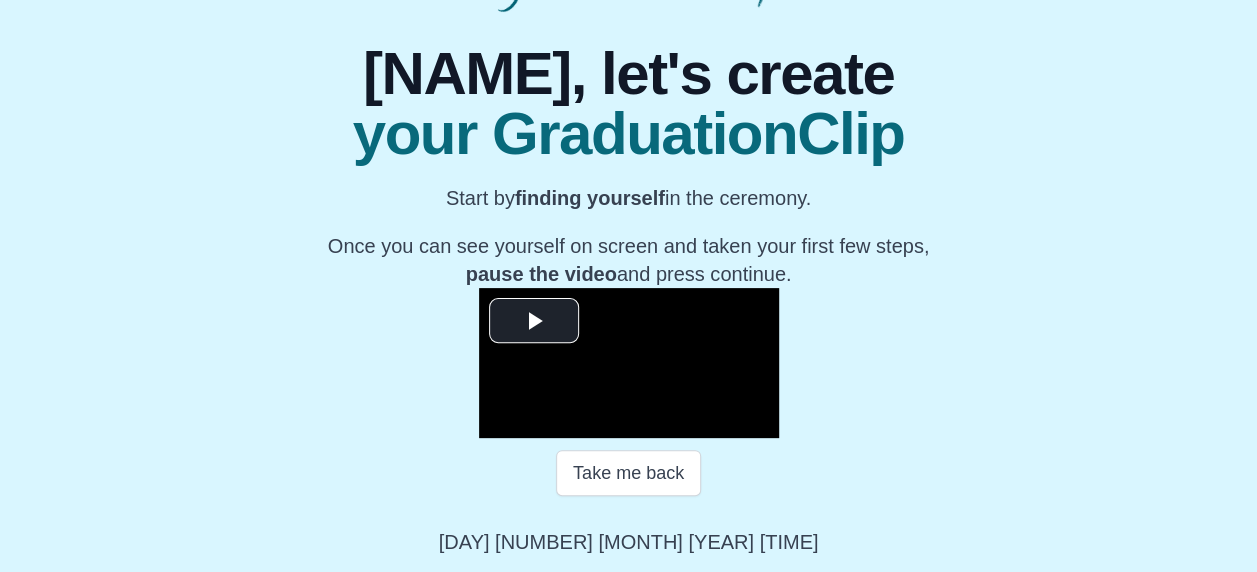 scroll, scrollTop: 293, scrollLeft: 0, axis: vertical 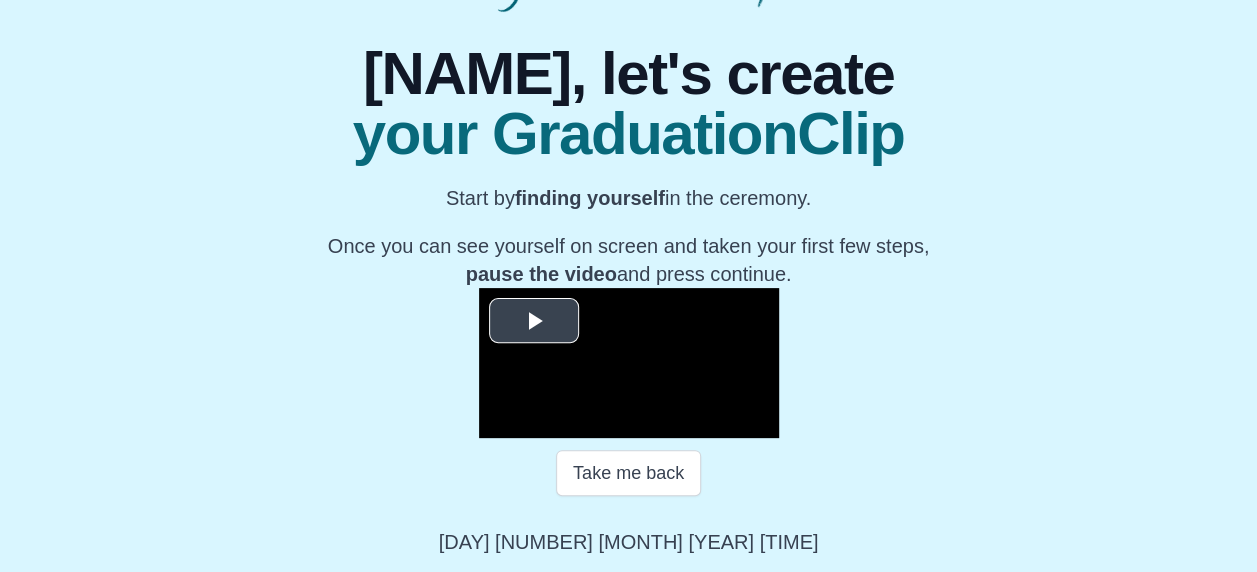 click at bounding box center [534, 321] 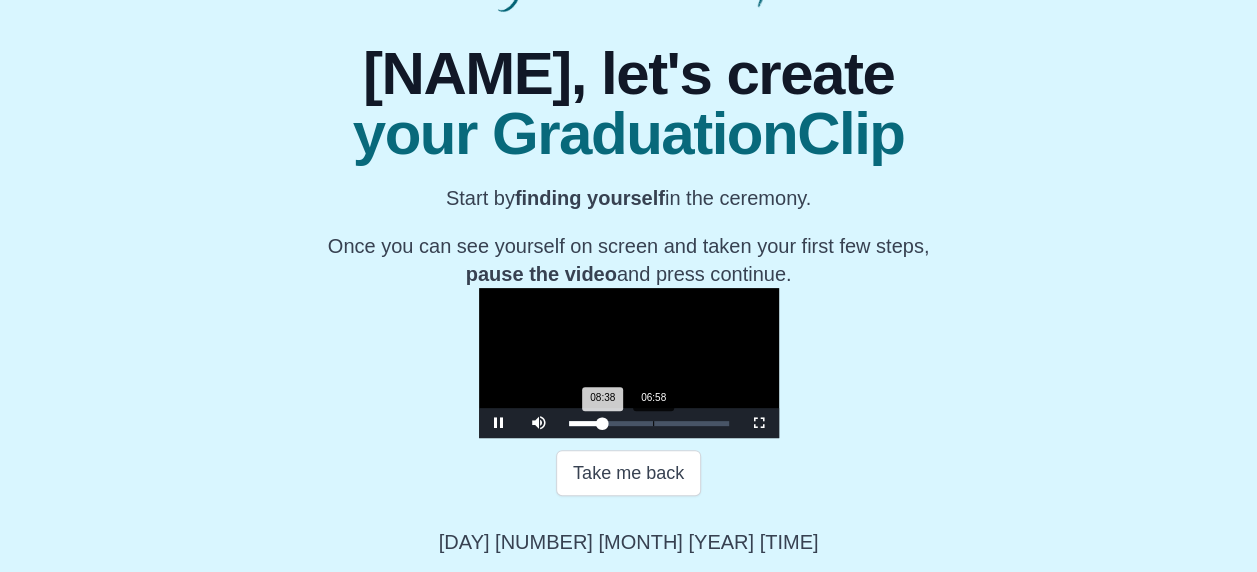 click on "06:58" at bounding box center (653, 423) 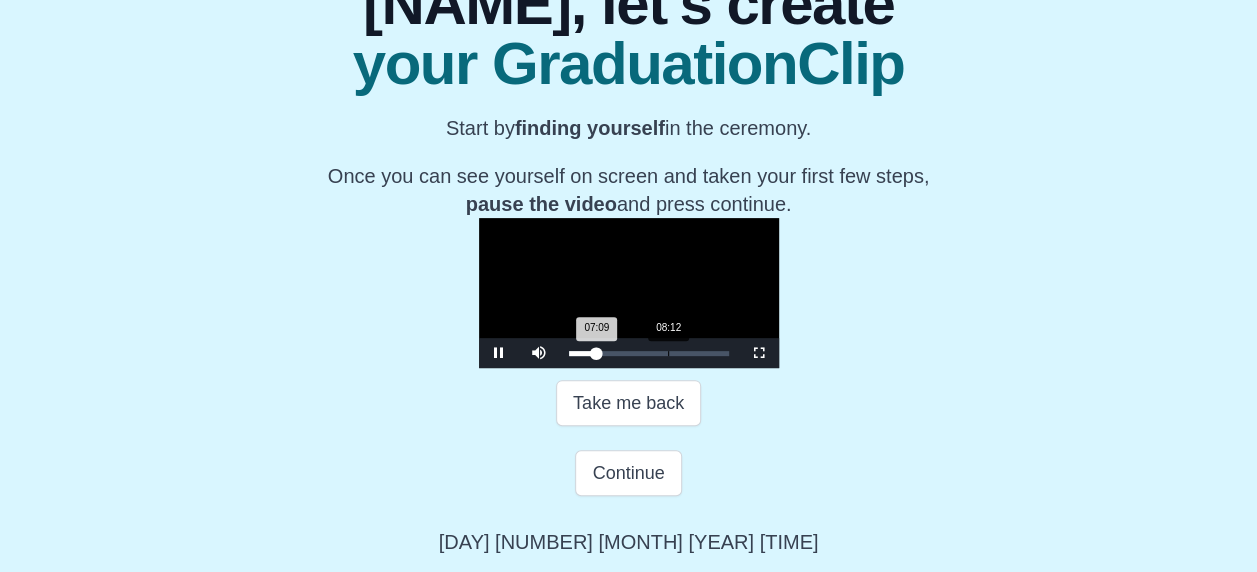 click on "Loaded : 0% [TIME] [TIME] Progress : 0%" at bounding box center (649, 353) 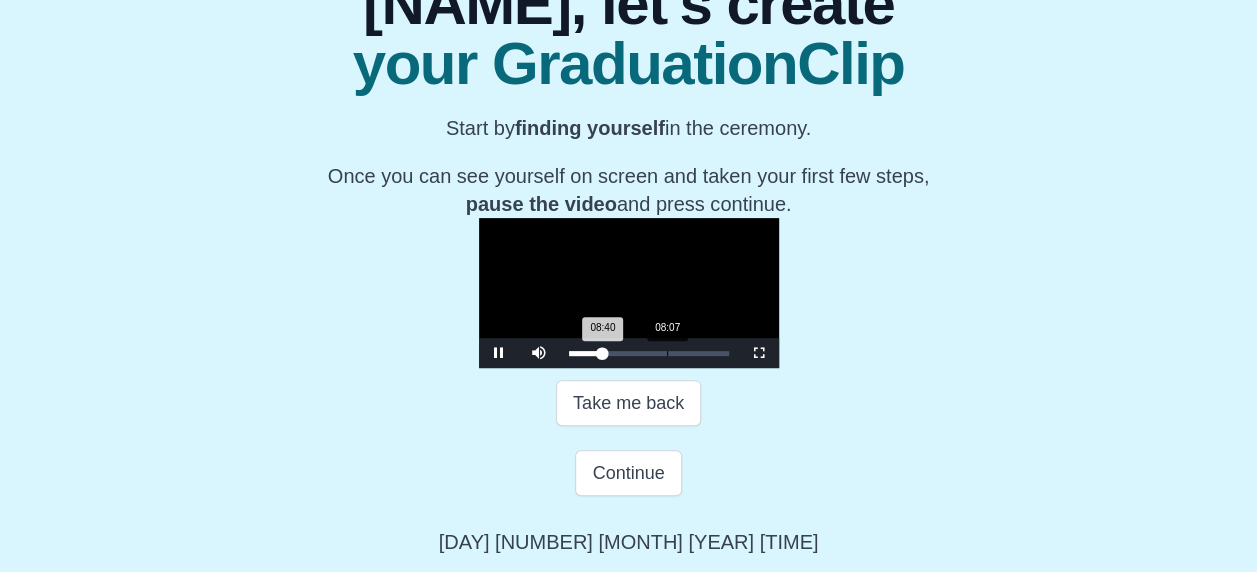 click on "[TIME] Progress : 0%" at bounding box center (586, 353) 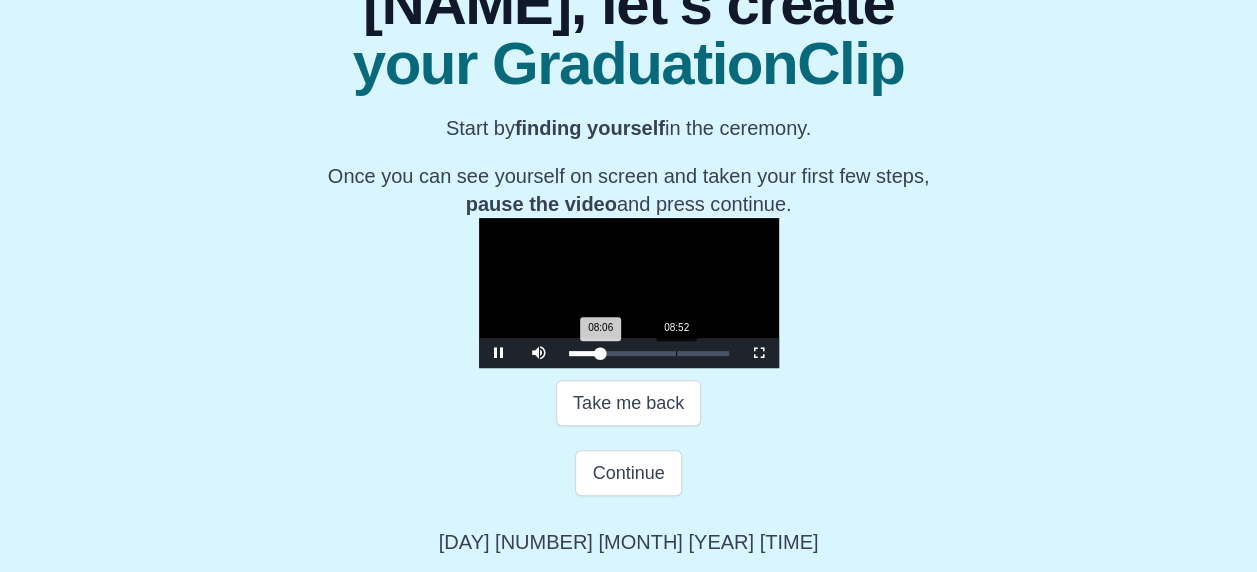 click on "Loaded : 0% [TIME] [TIME] Progress : 0%" at bounding box center [649, 353] 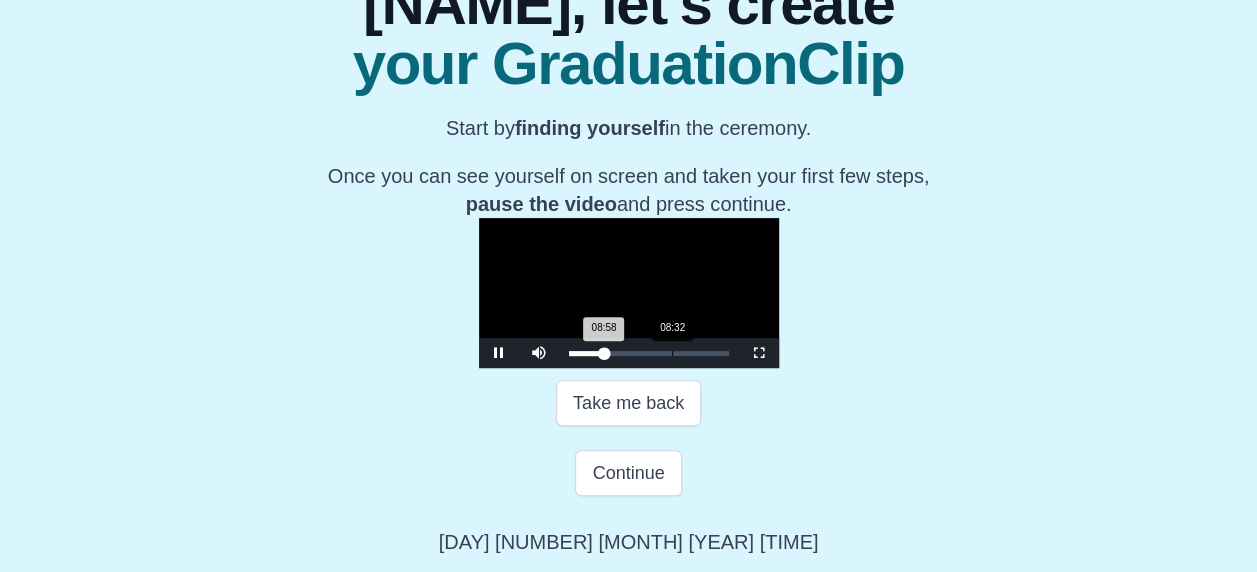 click on "08:58 Progress : 0%" at bounding box center [586, 353] 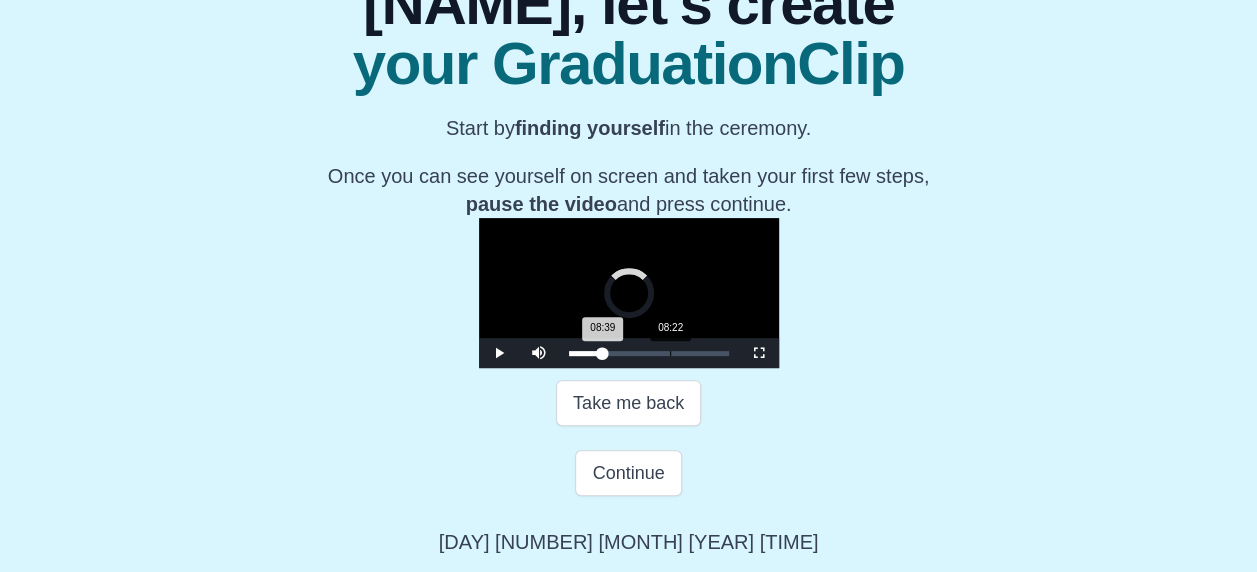 click on "08:39 Progress : 0%" at bounding box center (586, 353) 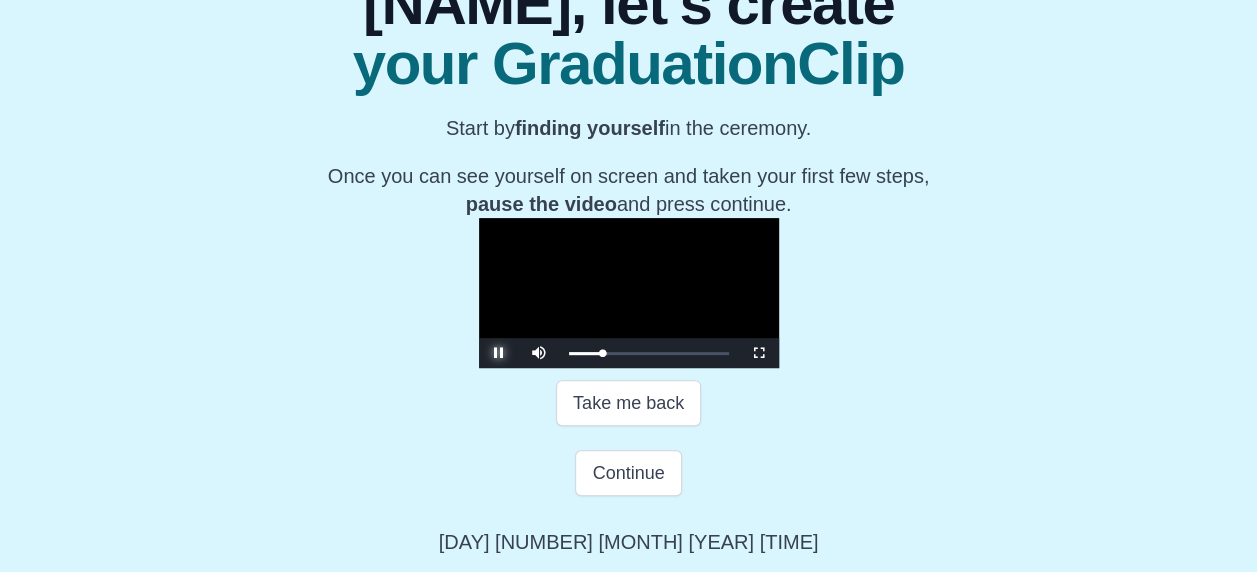click at bounding box center [499, 353] 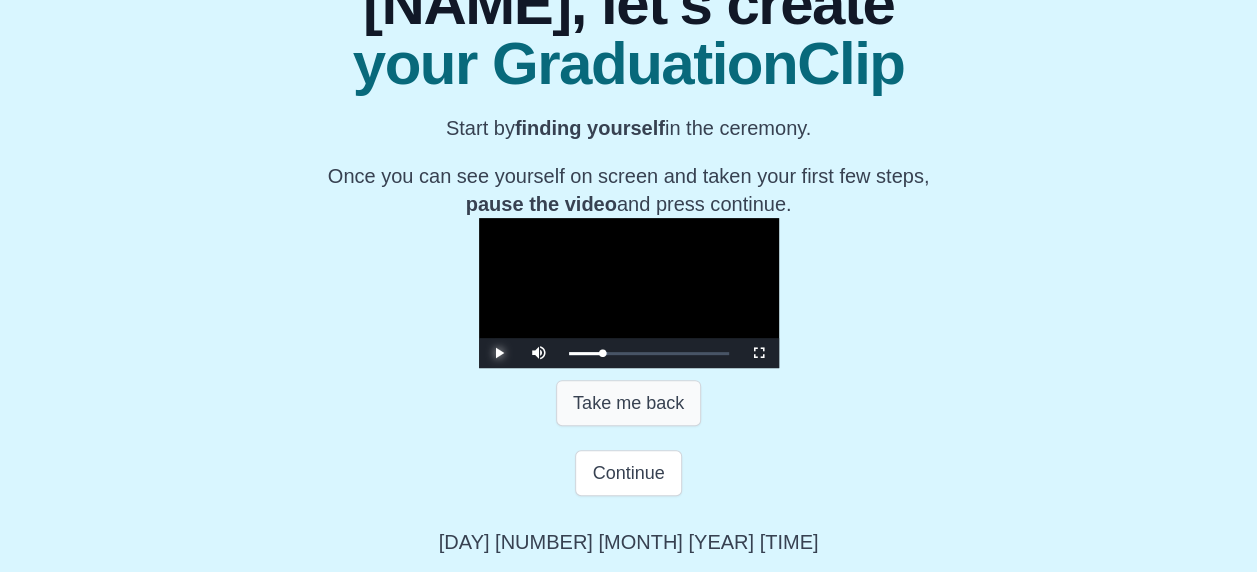 scroll, scrollTop: 377, scrollLeft: 0, axis: vertical 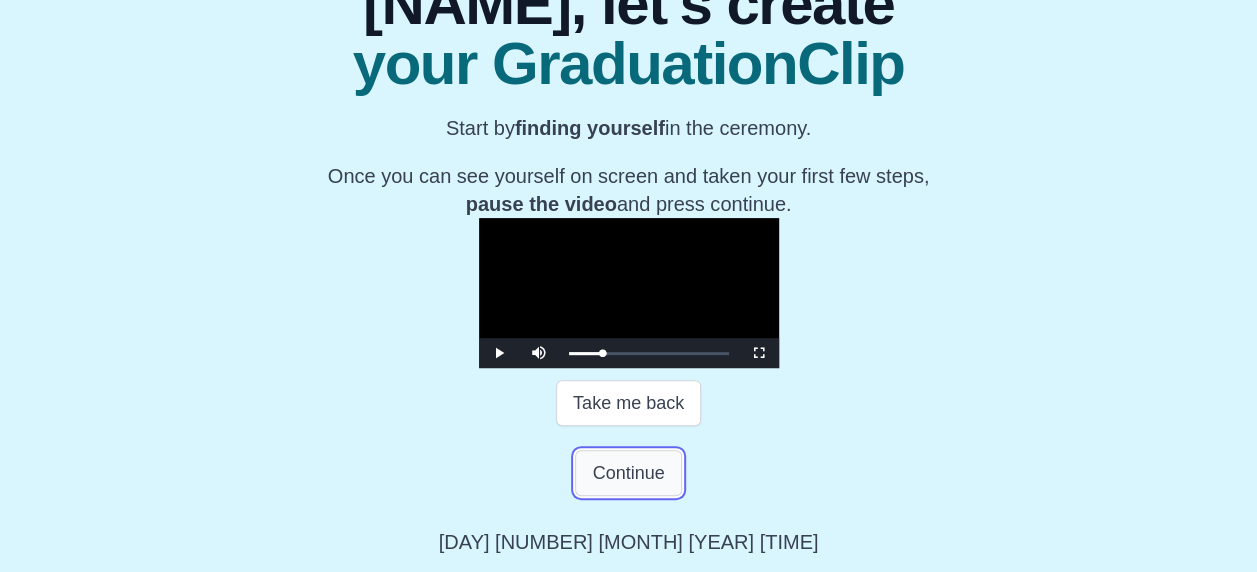 click on "Continue" at bounding box center [628, 473] 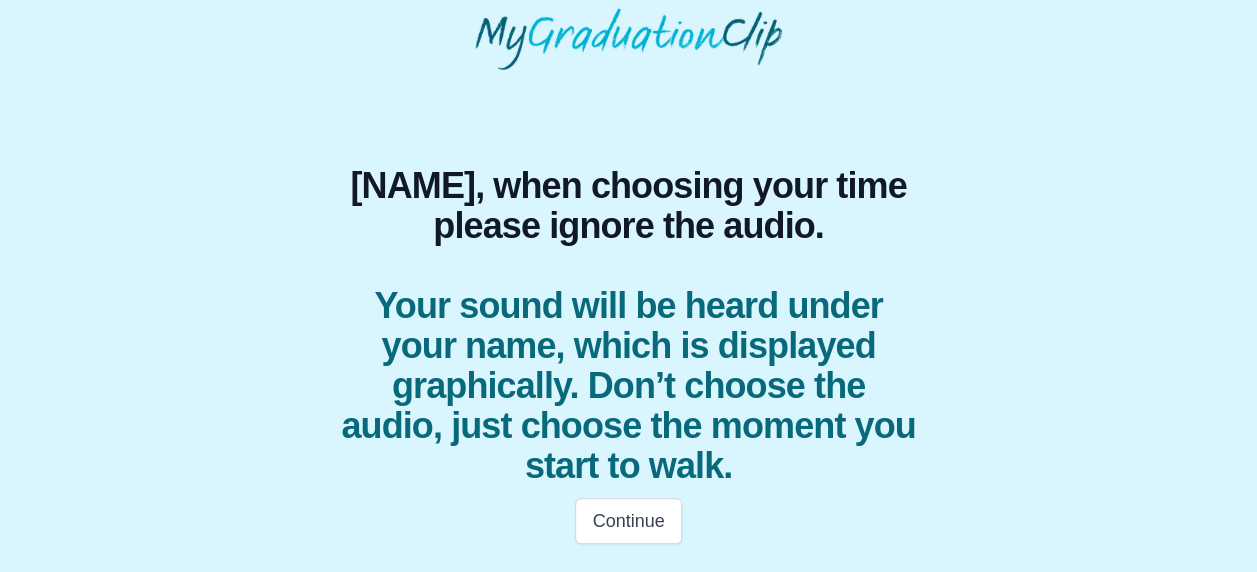 scroll, scrollTop: 78, scrollLeft: 0, axis: vertical 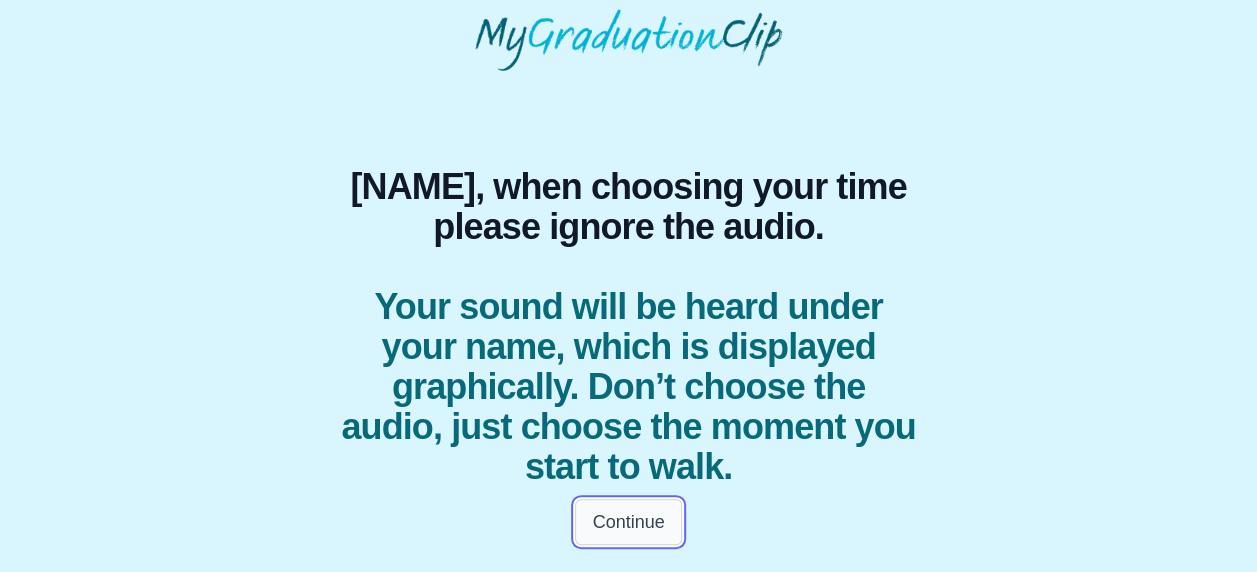 click on "Continue" at bounding box center [628, 522] 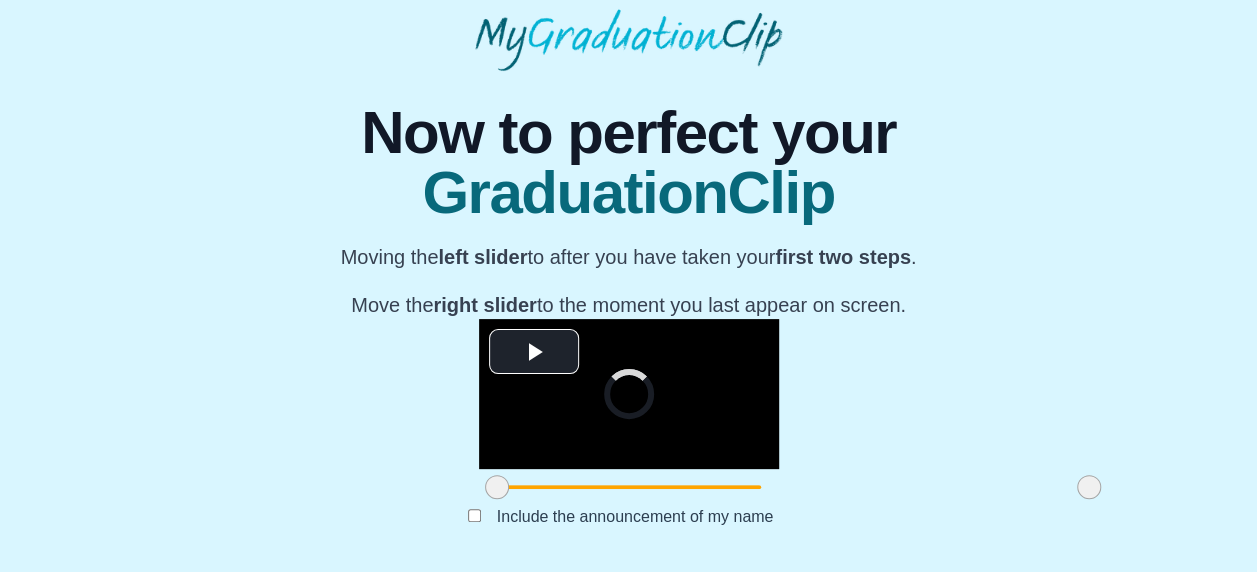 scroll, scrollTop: 292, scrollLeft: 0, axis: vertical 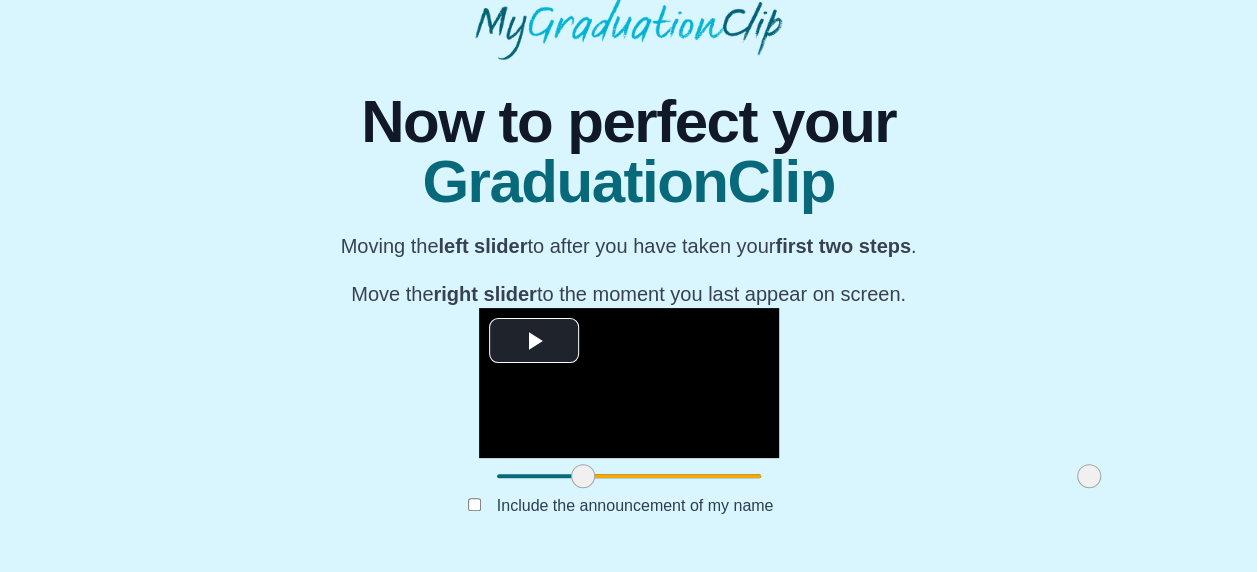 drag, startPoint x: 332, startPoint y: 478, endPoint x: 418, endPoint y: 483, distance: 86.145226 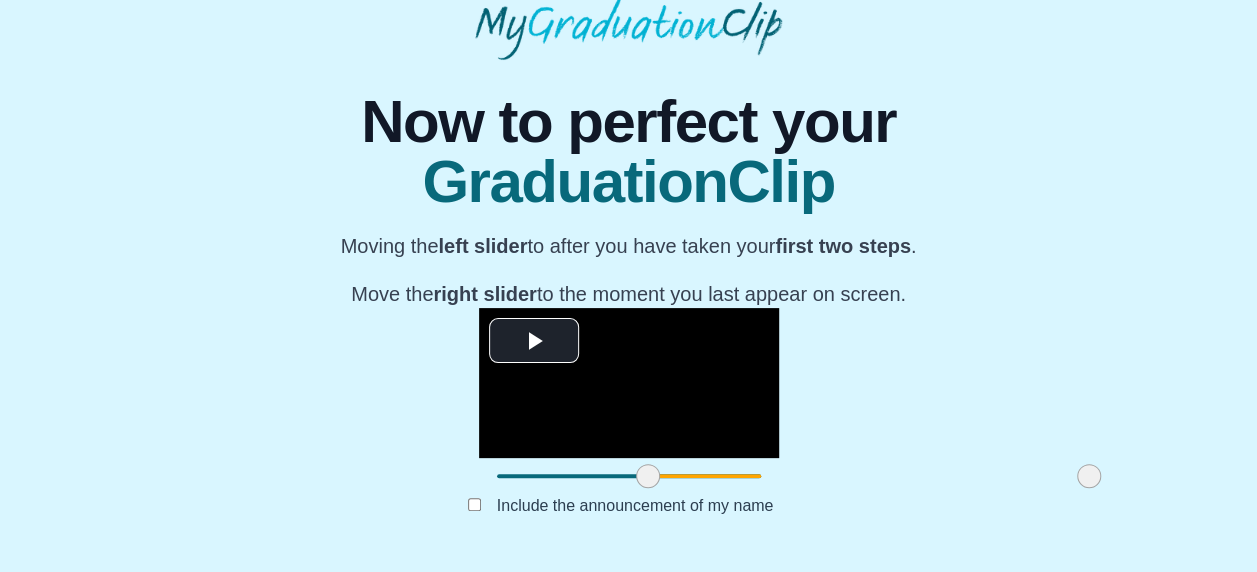 drag, startPoint x: 416, startPoint y: 480, endPoint x: 481, endPoint y: 484, distance: 65.12296 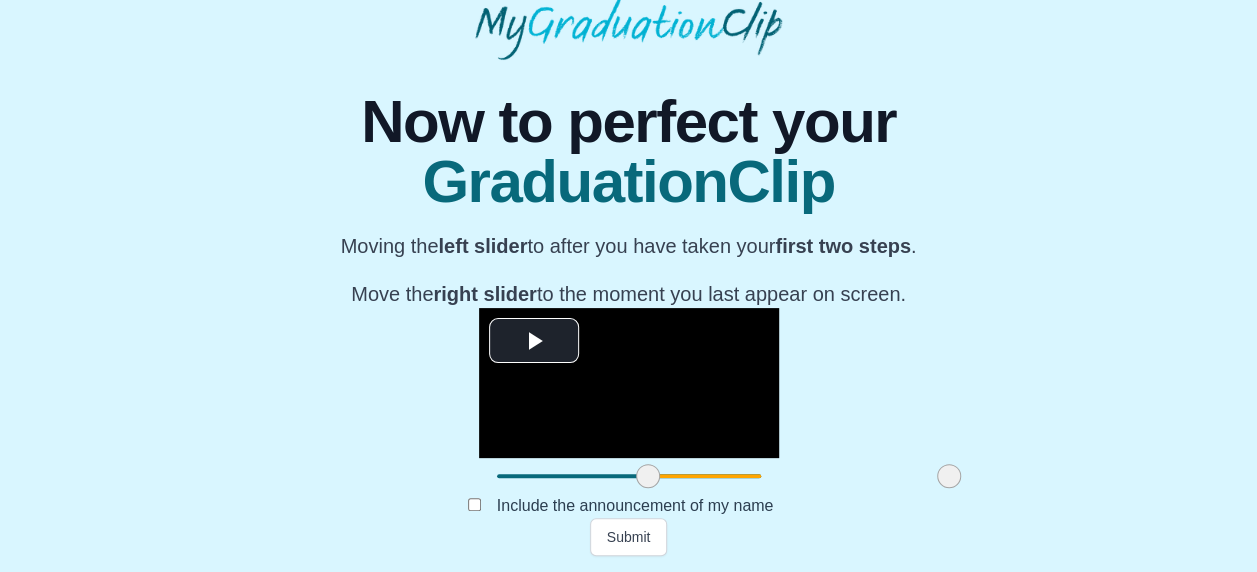 drag, startPoint x: 927, startPoint y: 478, endPoint x: 787, endPoint y: 485, distance: 140.1749 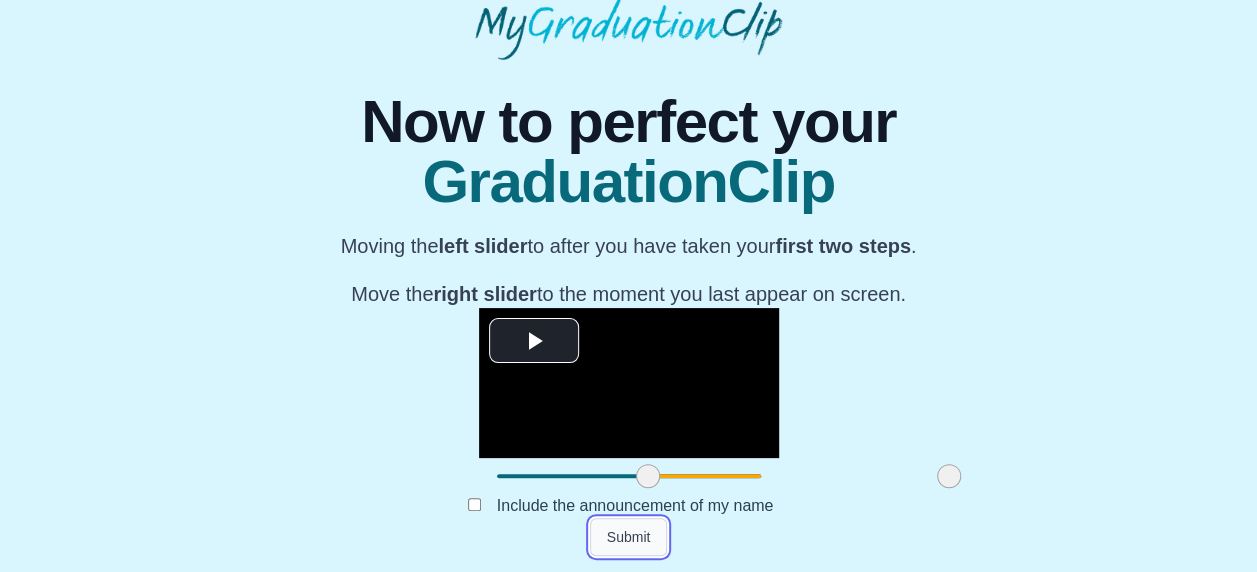 click on "Submit" at bounding box center (629, 537) 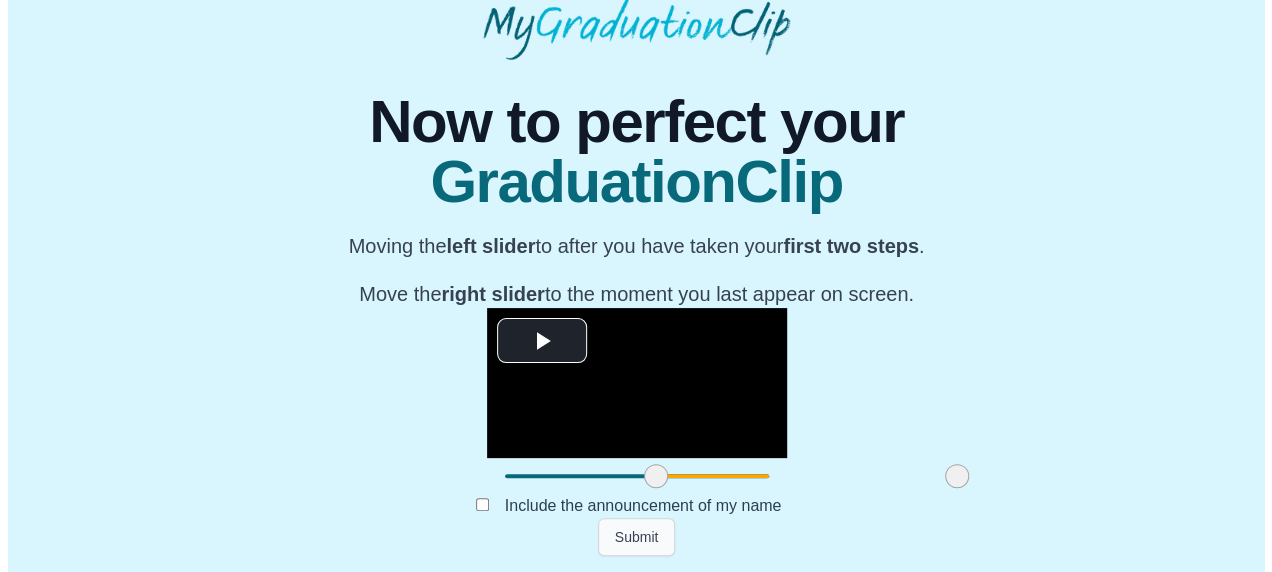 scroll, scrollTop: 0, scrollLeft: 0, axis: both 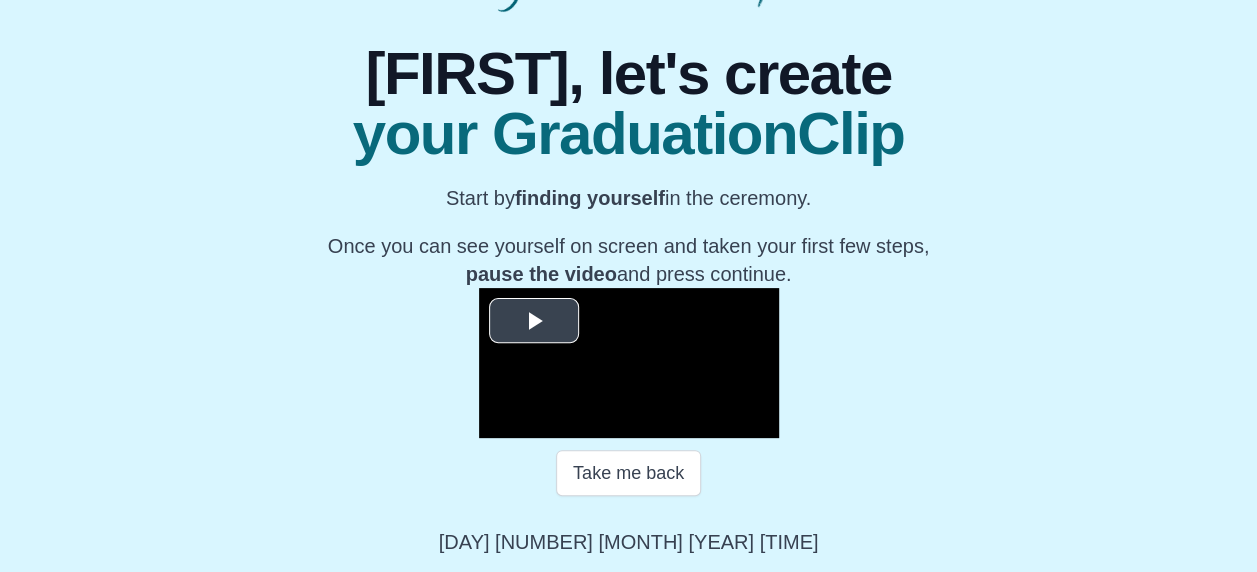 click at bounding box center (534, 321) 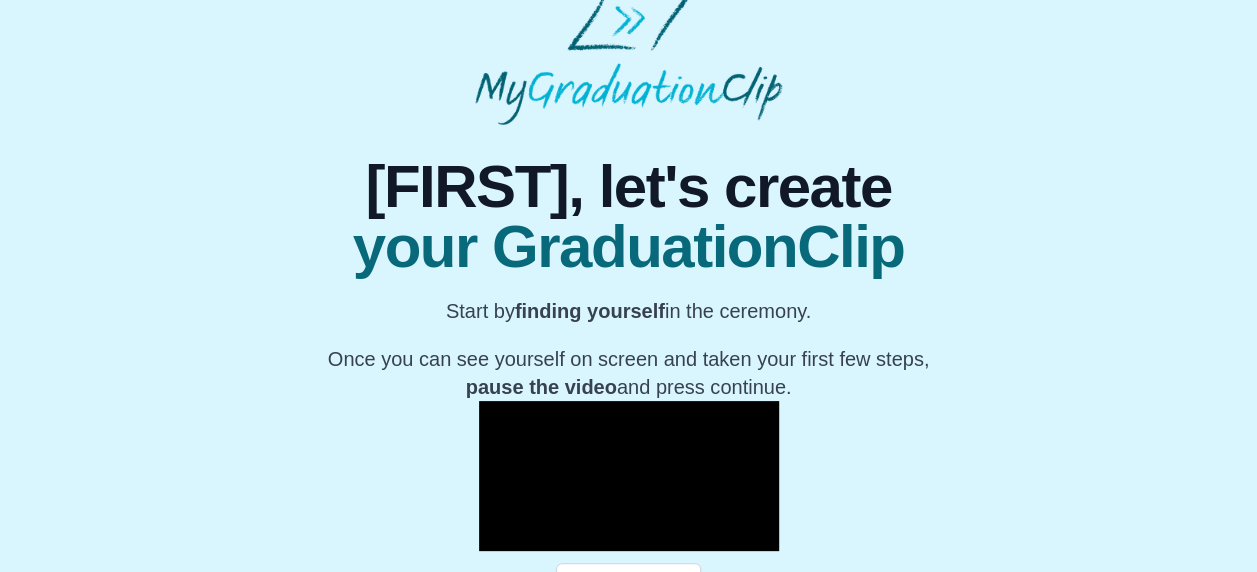 scroll, scrollTop: 340, scrollLeft: 0, axis: vertical 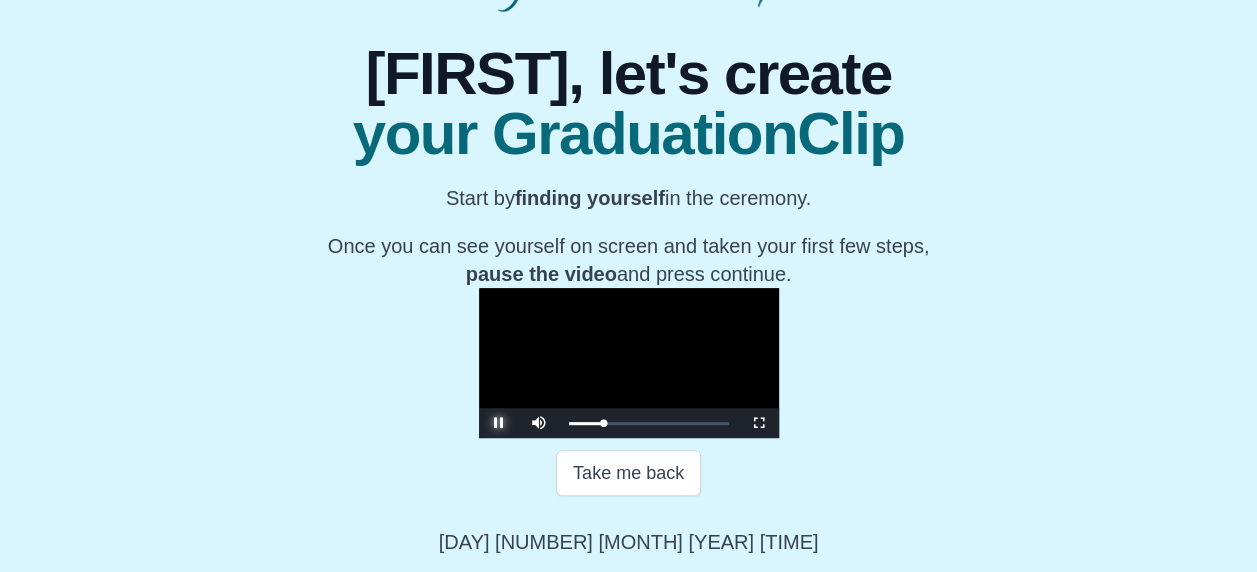click at bounding box center [499, 423] 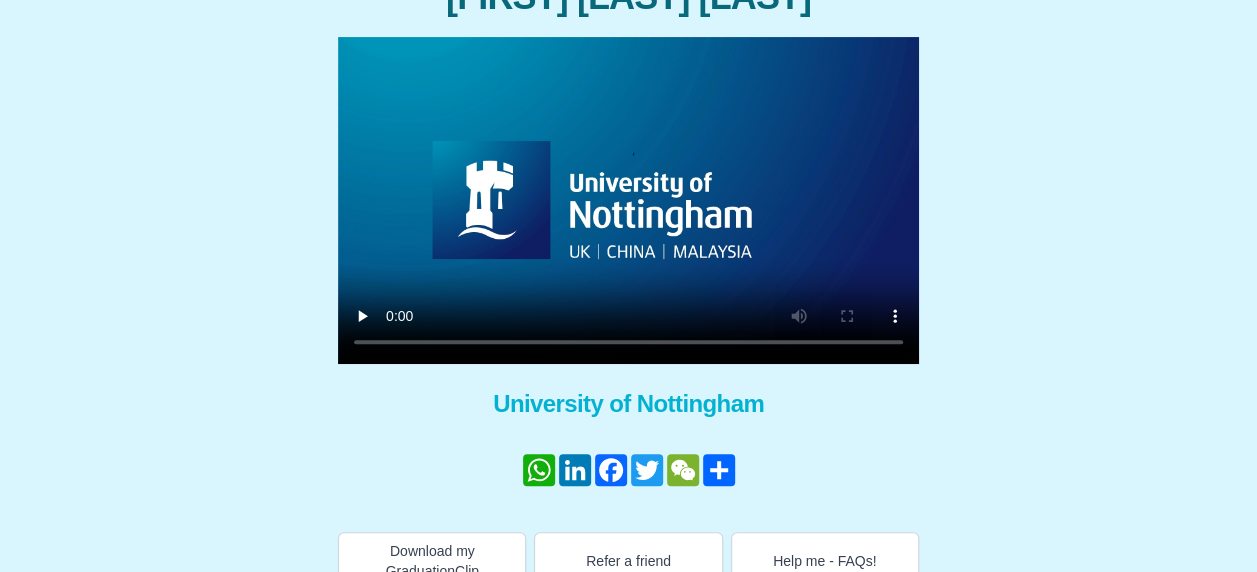 scroll, scrollTop: 276, scrollLeft: 0, axis: vertical 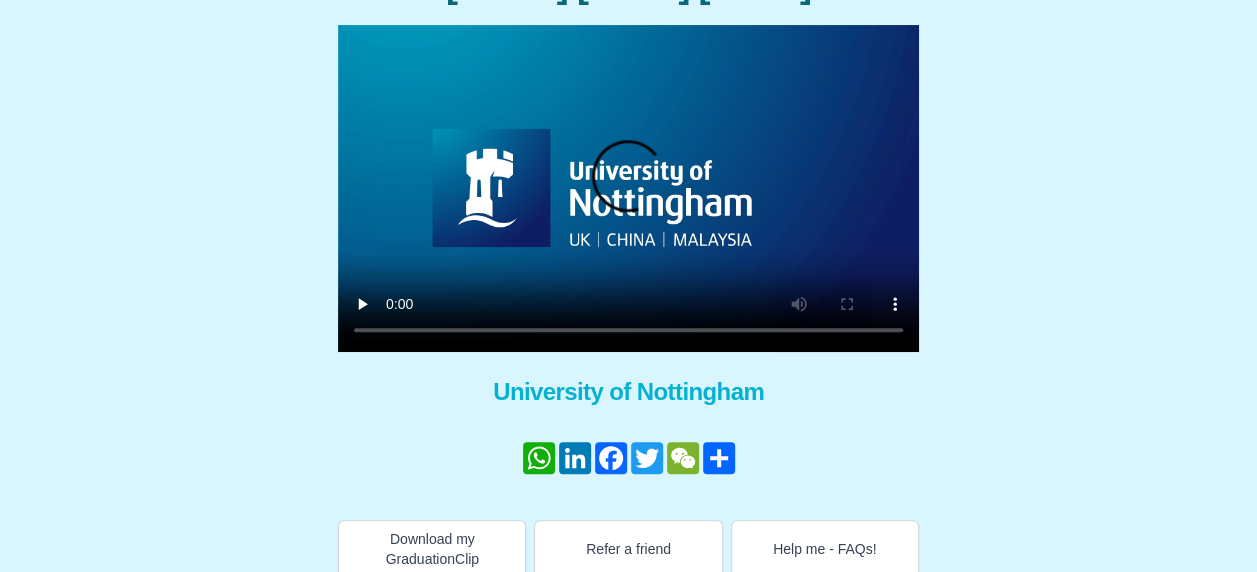 type 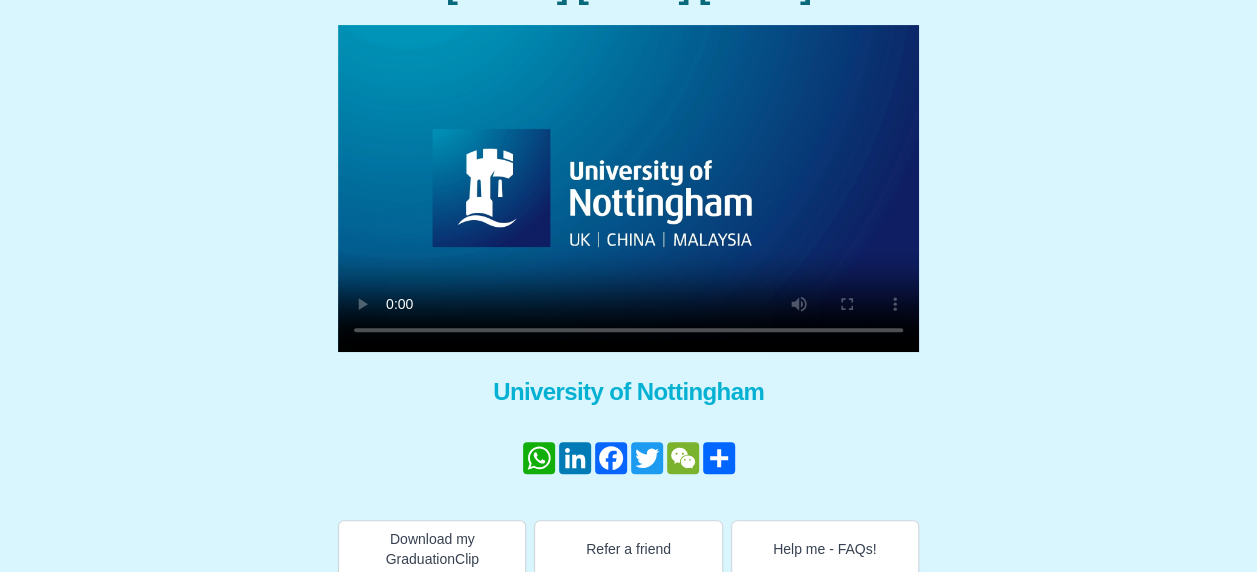 scroll, scrollTop: 296, scrollLeft: 0, axis: vertical 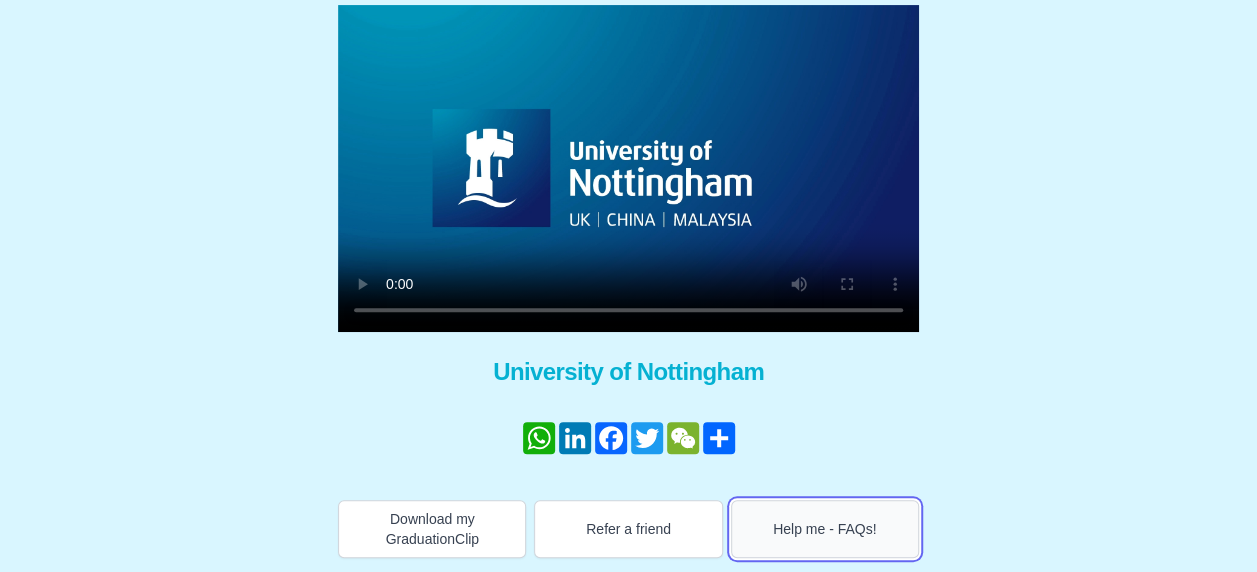 click on "Help me - FAQs!" at bounding box center [825, 529] 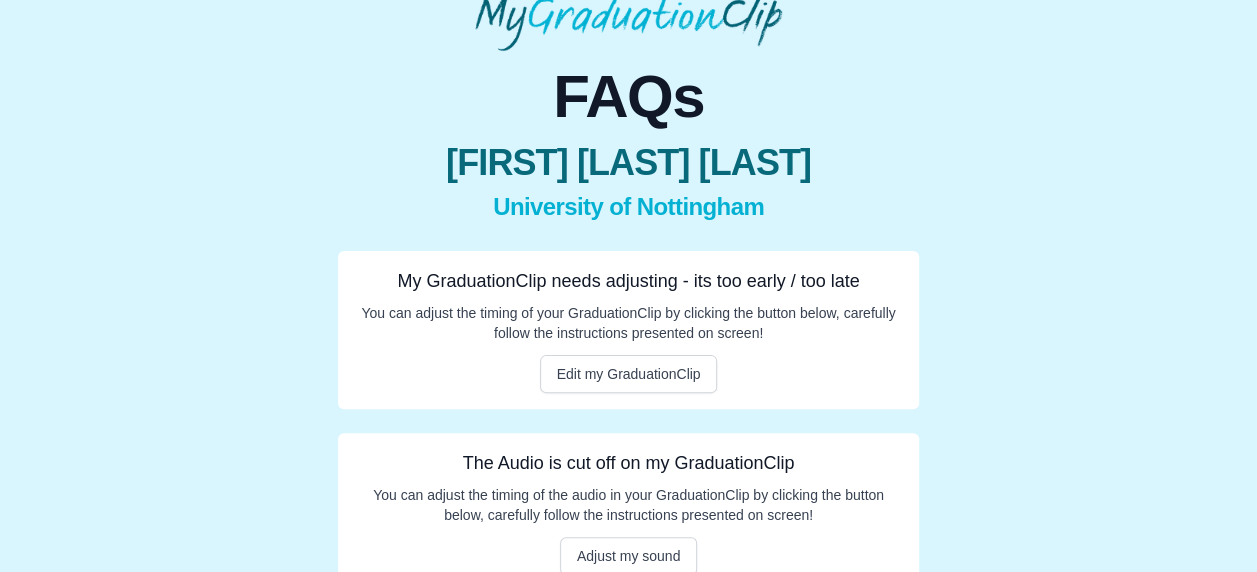 scroll, scrollTop: 141, scrollLeft: 0, axis: vertical 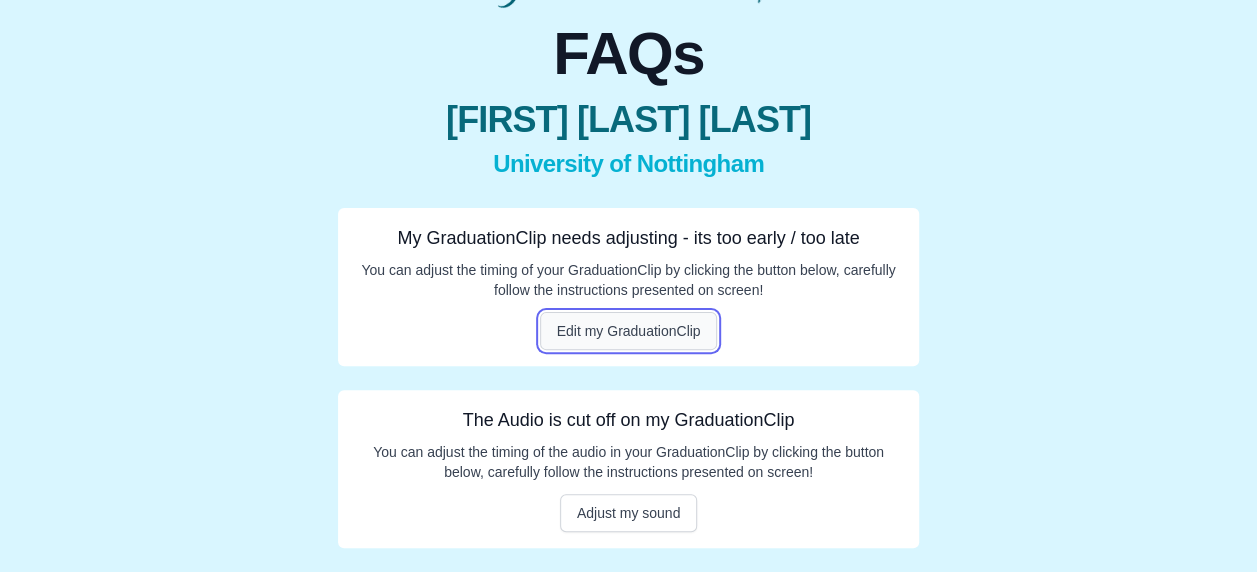 click on "Edit my GraduationClip" at bounding box center (629, 331) 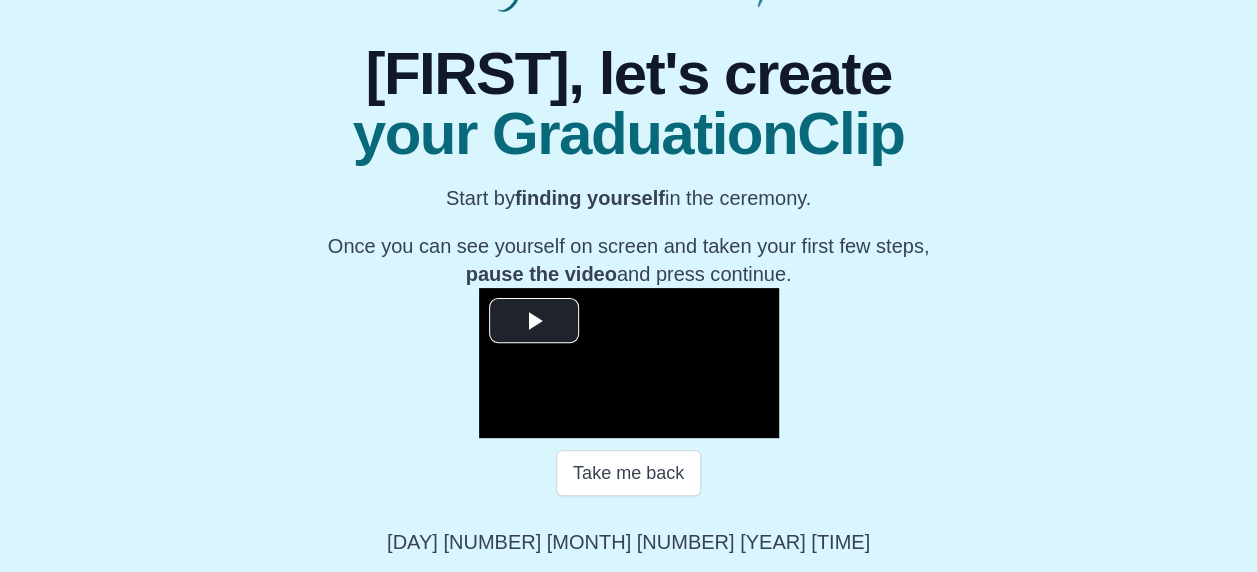 scroll, scrollTop: 336, scrollLeft: 0, axis: vertical 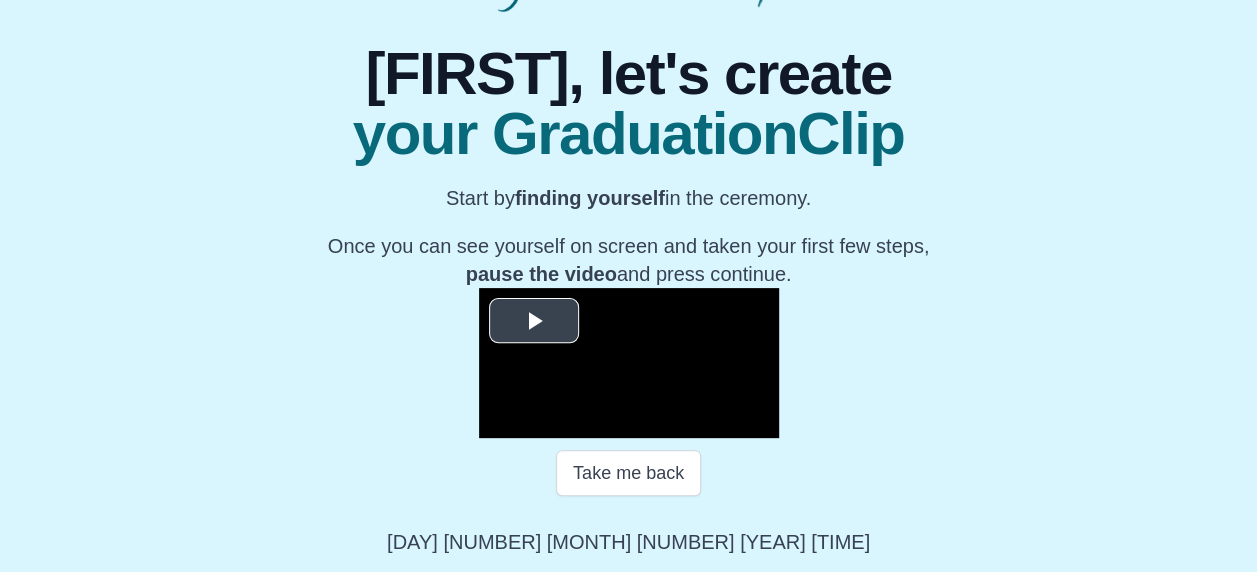 click at bounding box center (534, 321) 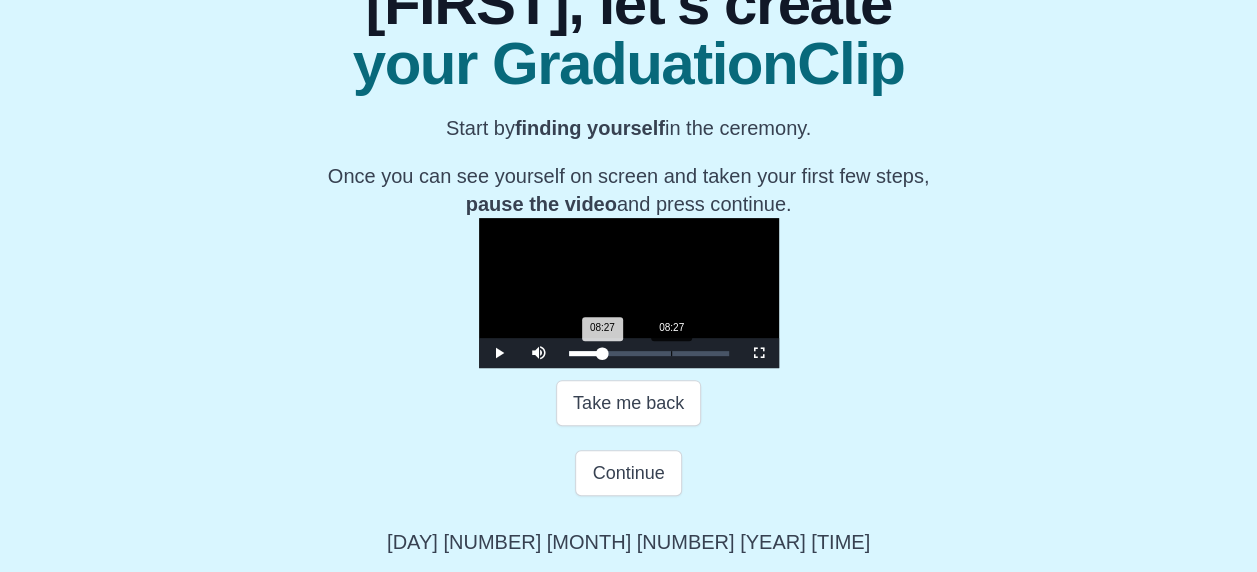click on "08:27 Progress : 0%" at bounding box center [586, 353] 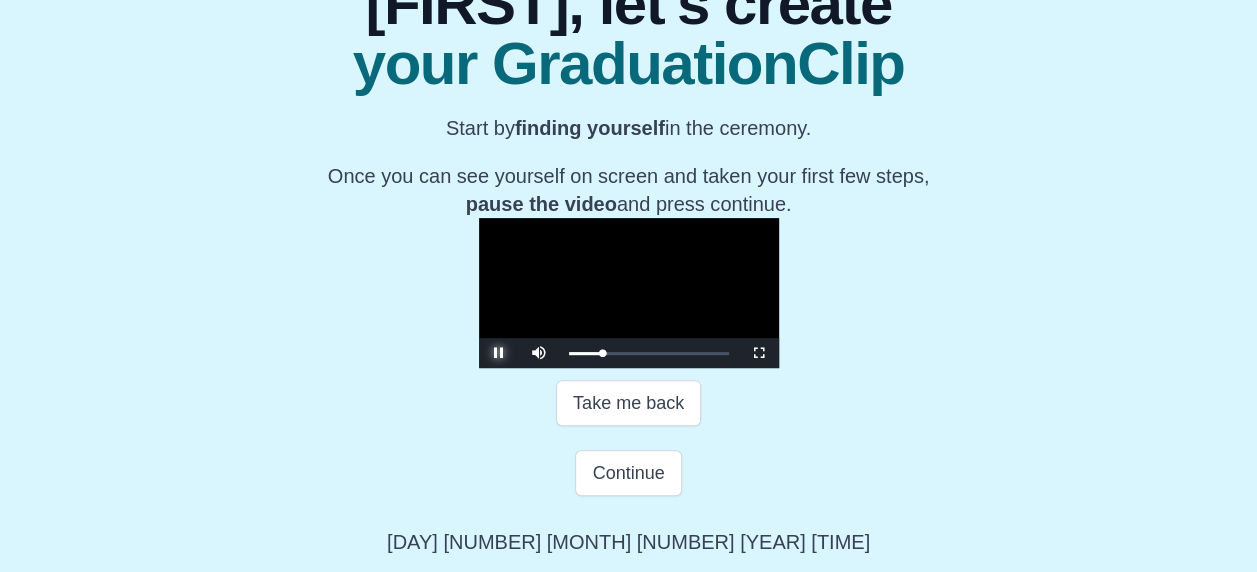 click at bounding box center [499, 353] 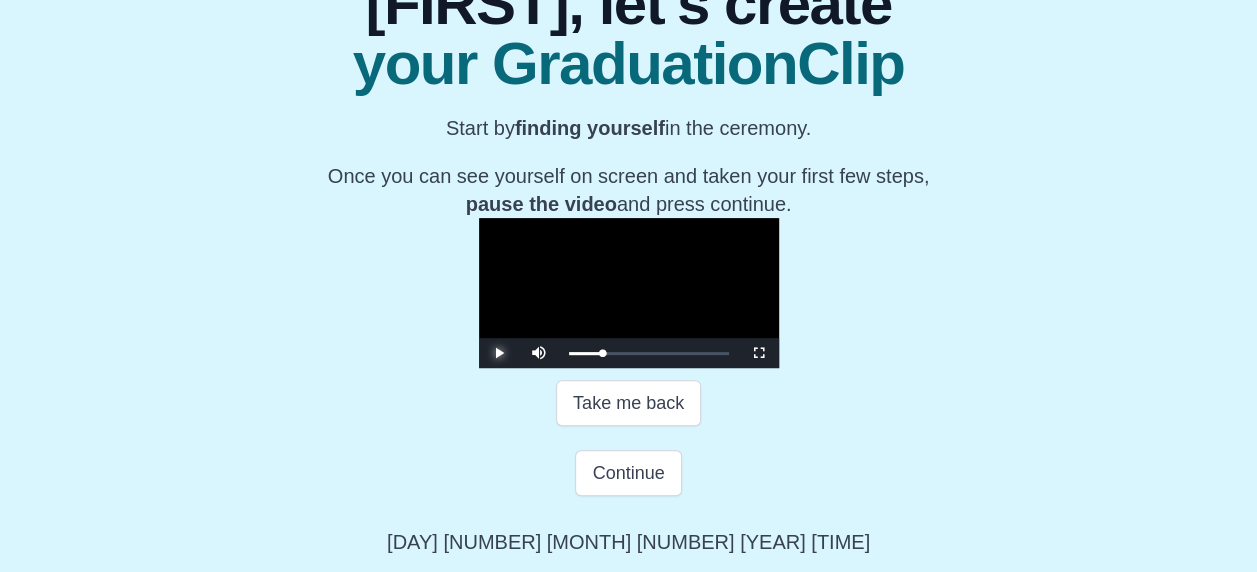 scroll, scrollTop: 366, scrollLeft: 0, axis: vertical 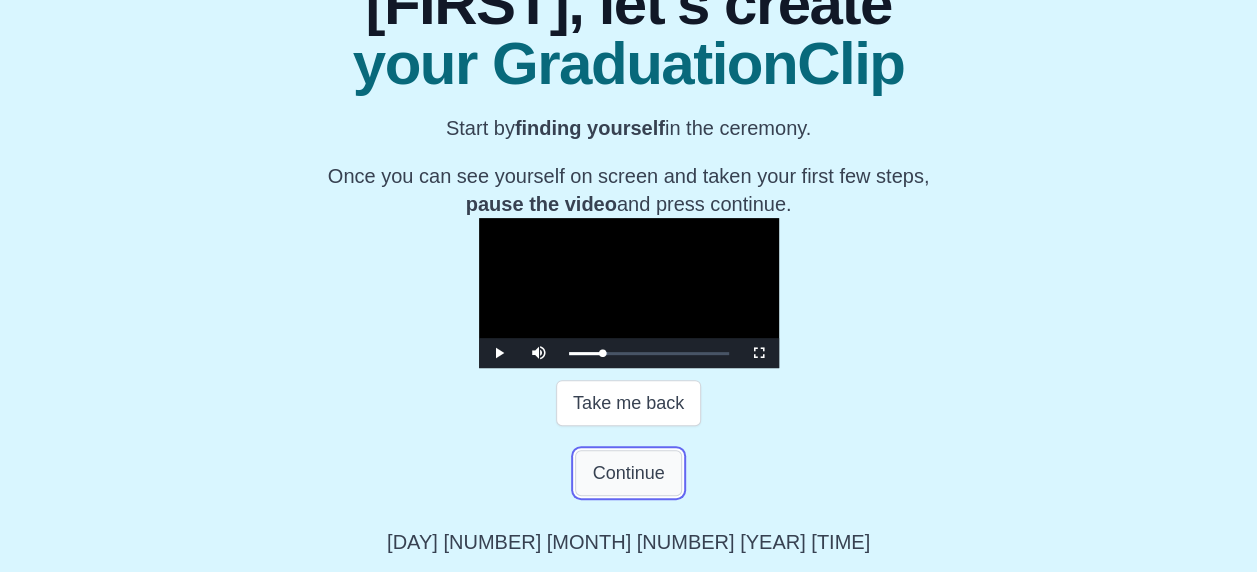 click on "Continue" at bounding box center [628, 473] 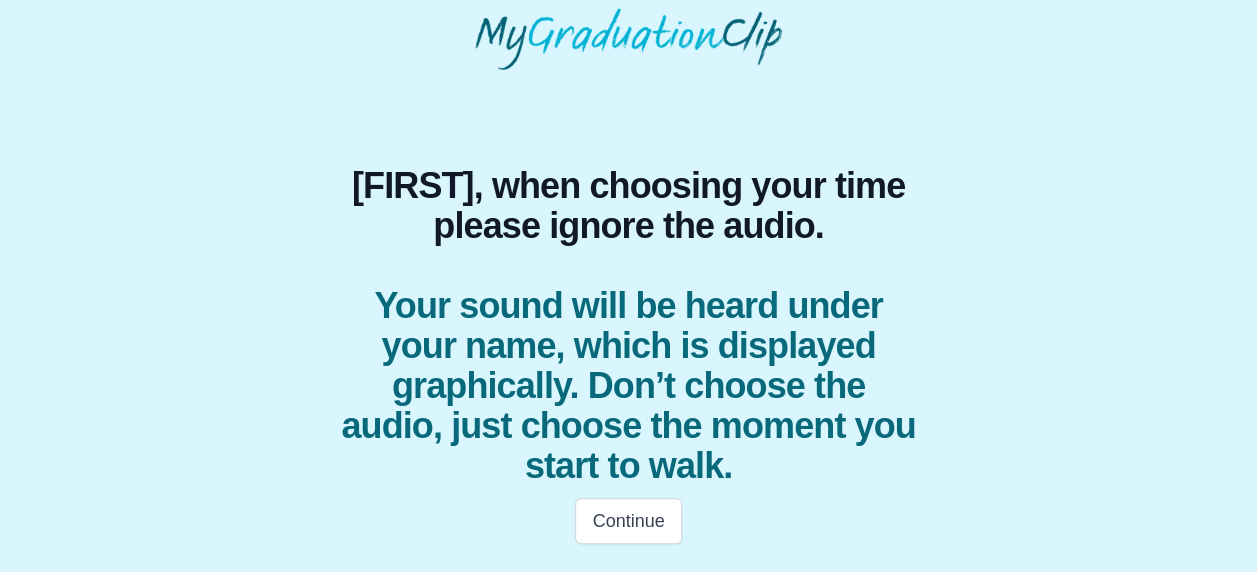 scroll, scrollTop: 78, scrollLeft: 0, axis: vertical 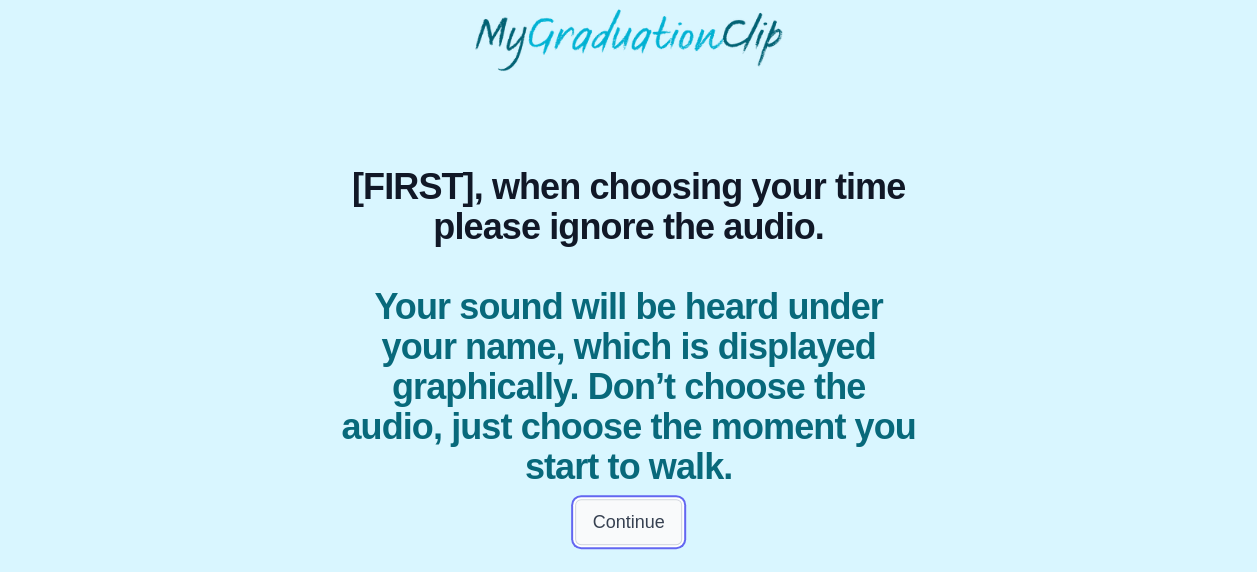 click on "Continue" at bounding box center [628, 522] 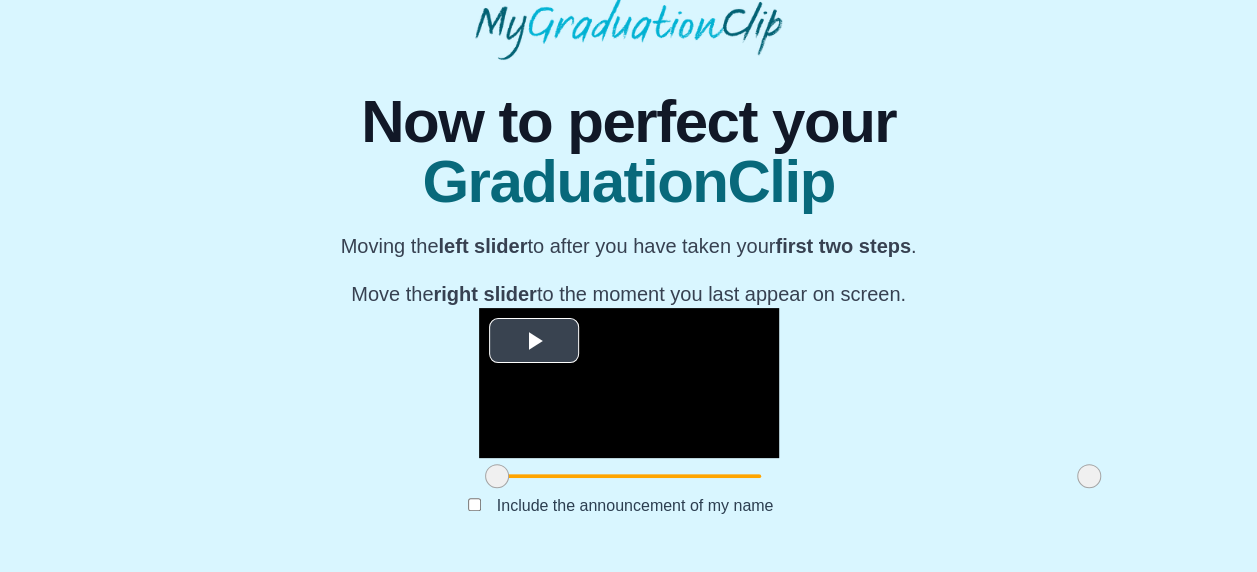 scroll, scrollTop: 258, scrollLeft: 0, axis: vertical 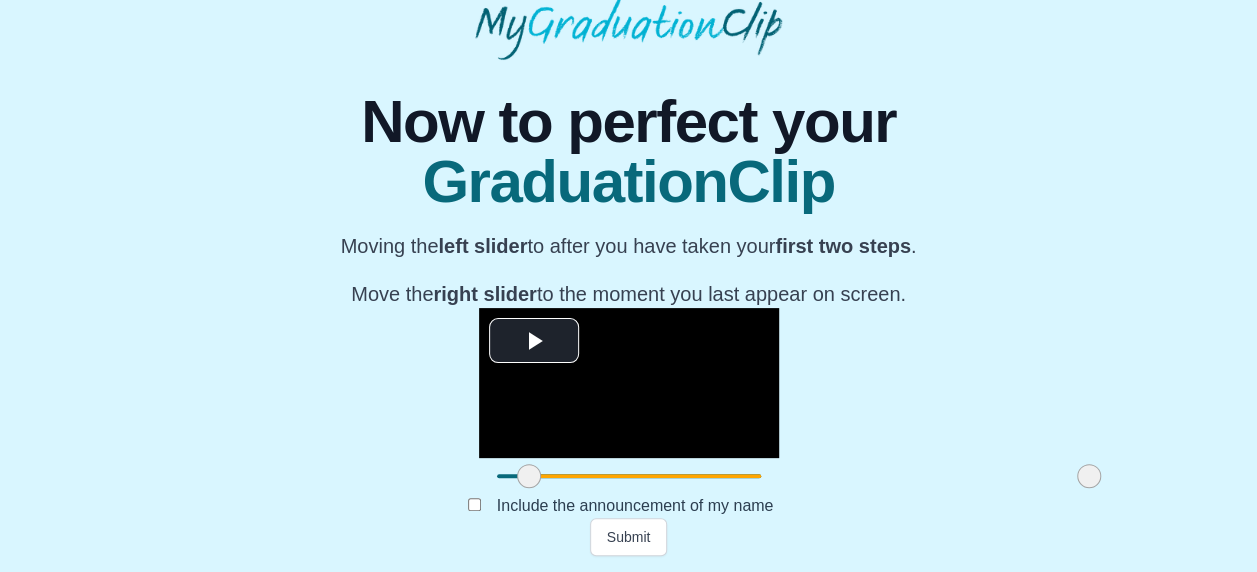 drag, startPoint x: 330, startPoint y: 516, endPoint x: 362, endPoint y: 518, distance: 32.06244 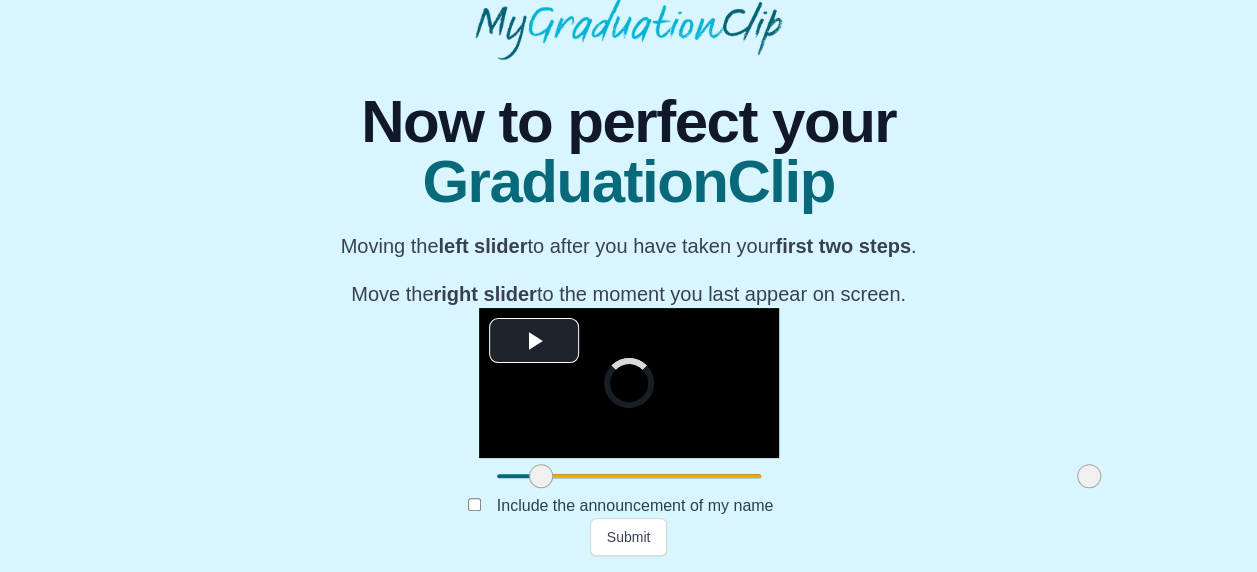 drag, startPoint x: 358, startPoint y: 508, endPoint x: 370, endPoint y: 514, distance: 13.416408 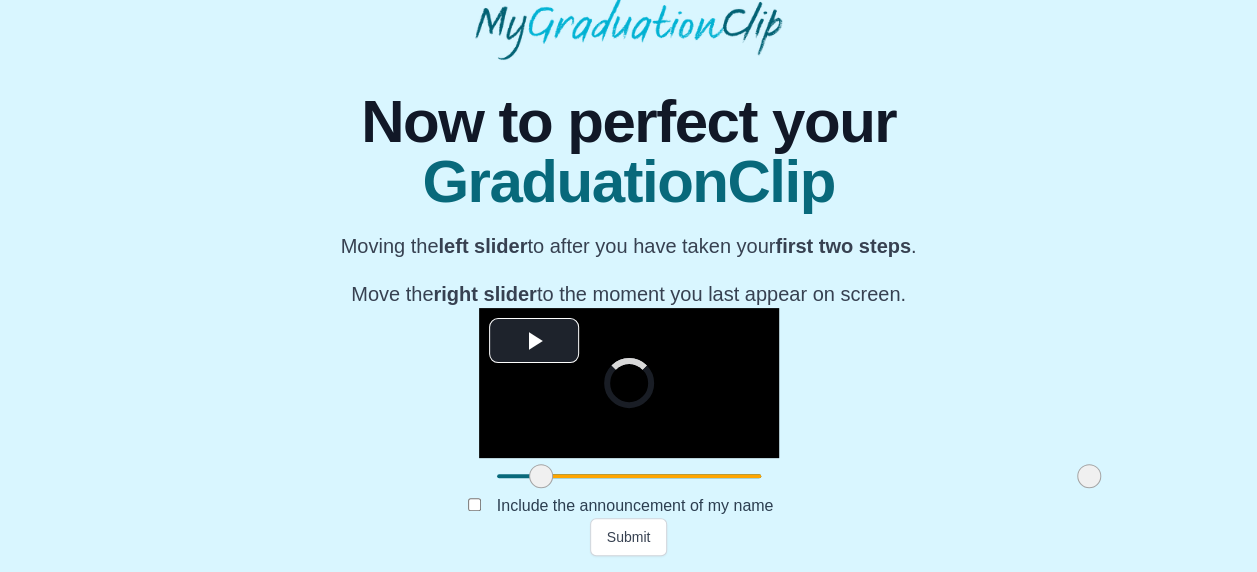 click at bounding box center (541, 476) 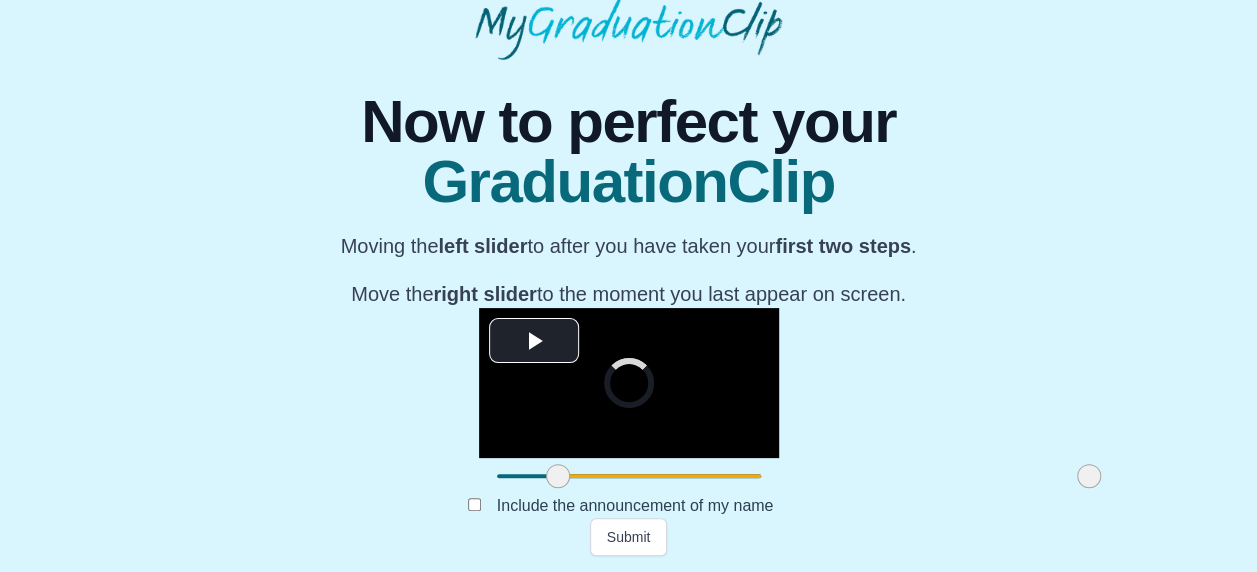 drag, startPoint x: 374, startPoint y: 506, endPoint x: 393, endPoint y: 510, distance: 19.416489 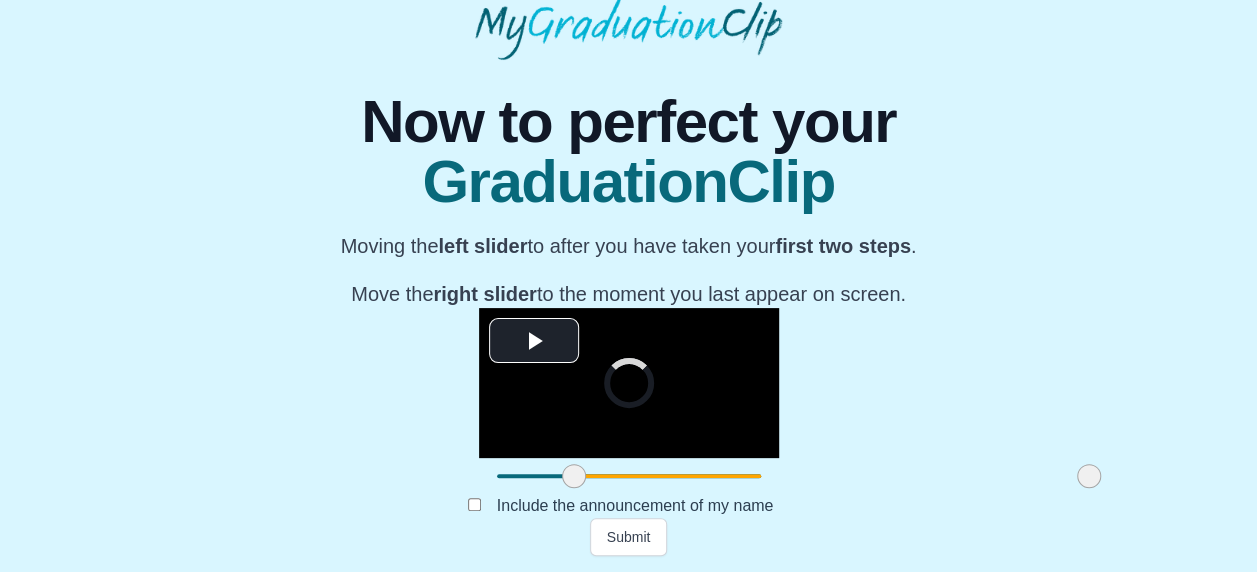 drag, startPoint x: 386, startPoint y: 508, endPoint x: 406, endPoint y: 510, distance: 20.09975 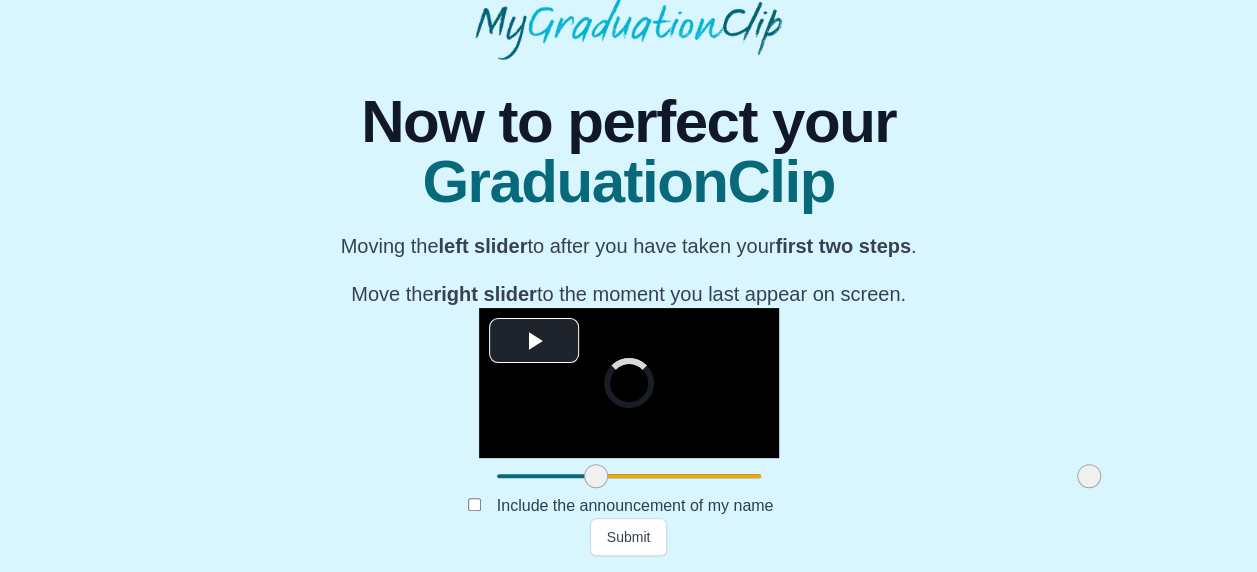 drag, startPoint x: 406, startPoint y: 510, endPoint x: 424, endPoint y: 516, distance: 18.973665 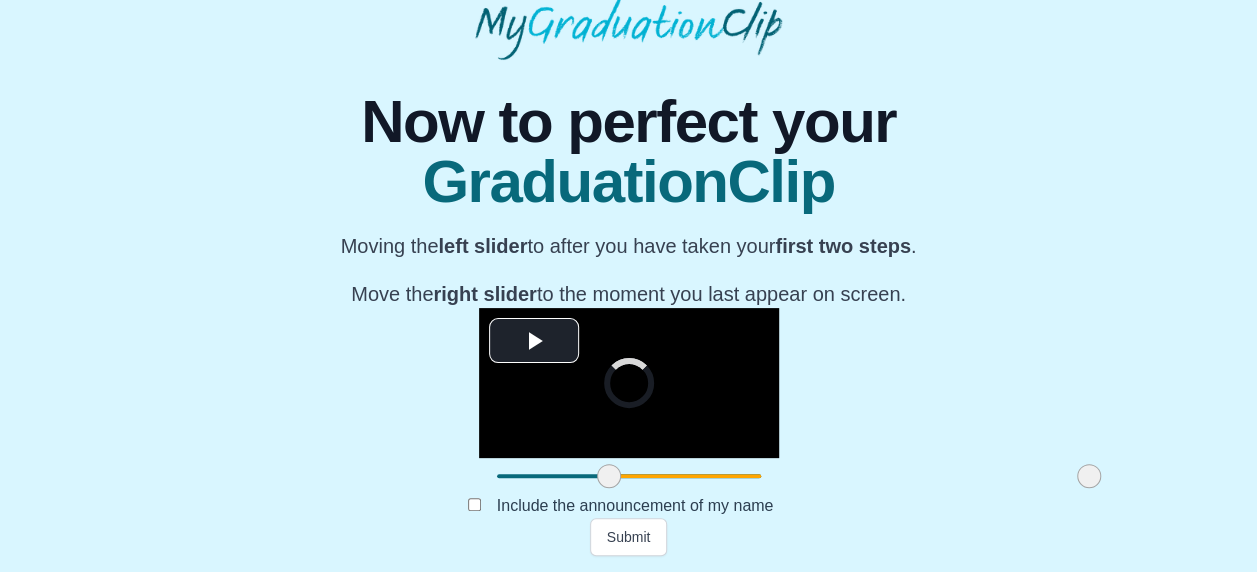 drag, startPoint x: 424, startPoint y: 516, endPoint x: 437, endPoint y: 516, distance: 13 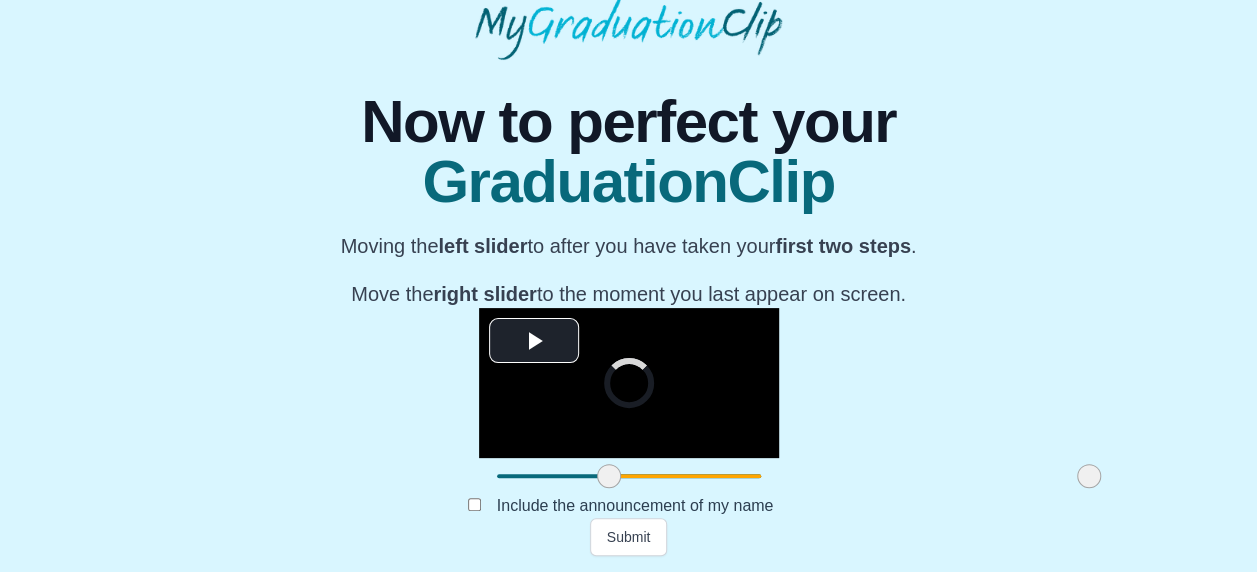 click at bounding box center [609, 476] 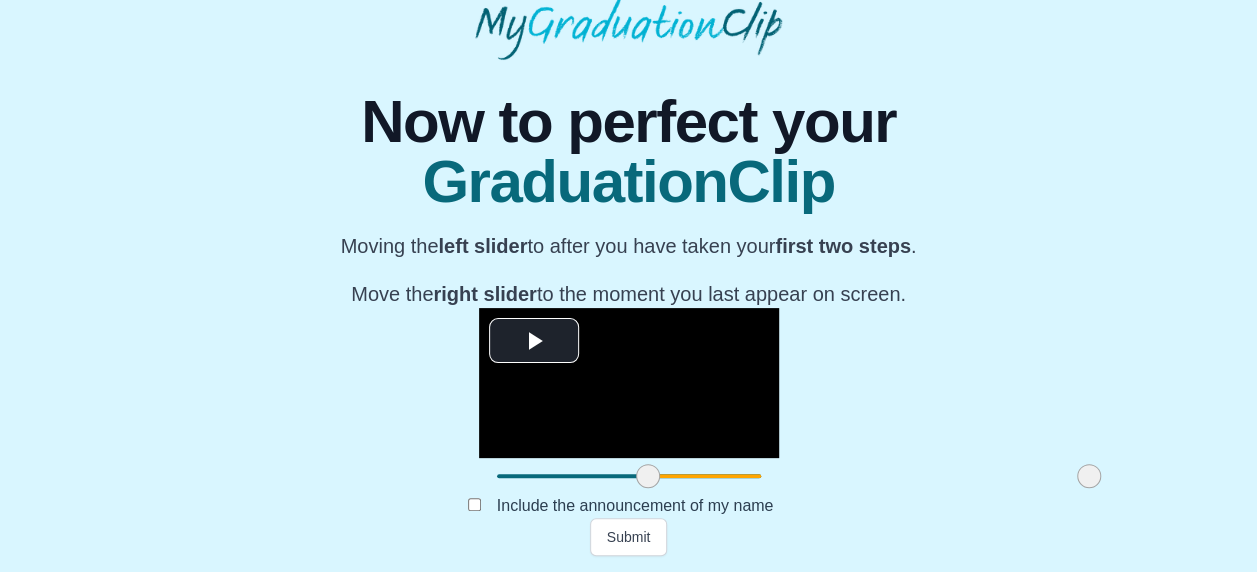 drag, startPoint x: 443, startPoint y: 508, endPoint x: 480, endPoint y: 514, distance: 37.48333 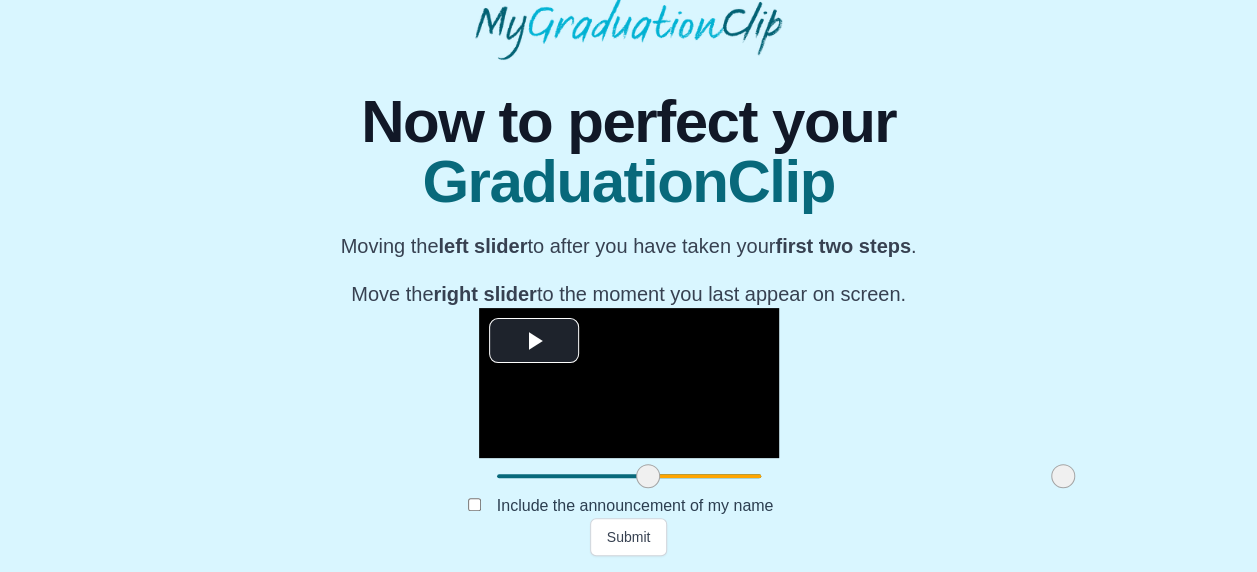 drag, startPoint x: 924, startPoint y: 507, endPoint x: 898, endPoint y: 511, distance: 26.305893 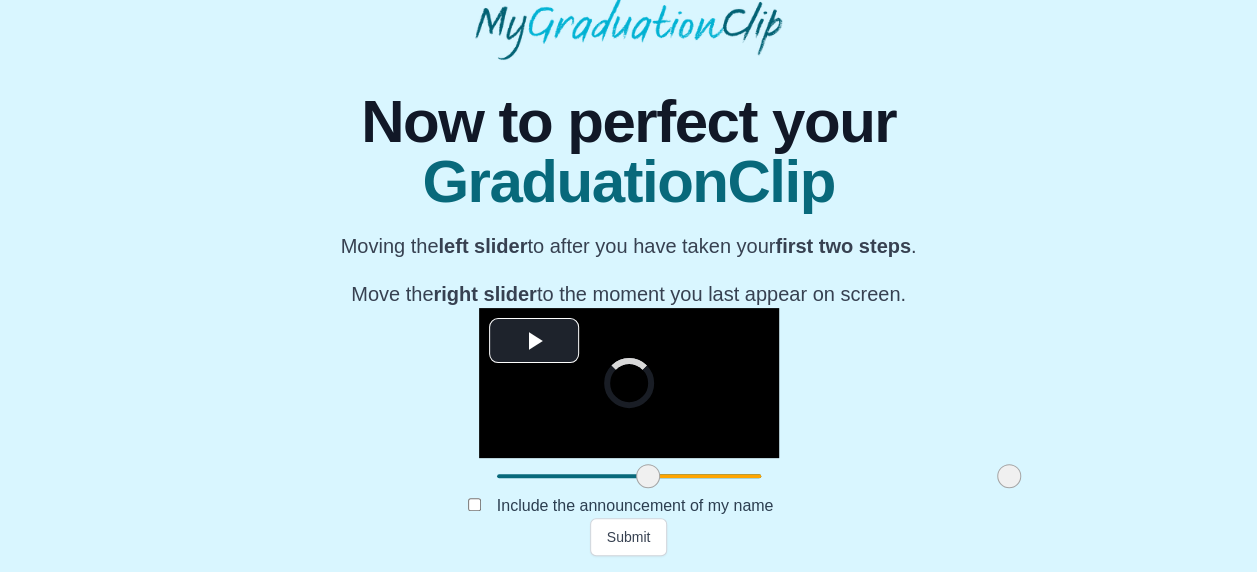 drag, startPoint x: 898, startPoint y: 511, endPoint x: 834, endPoint y: 512, distance: 64.00781 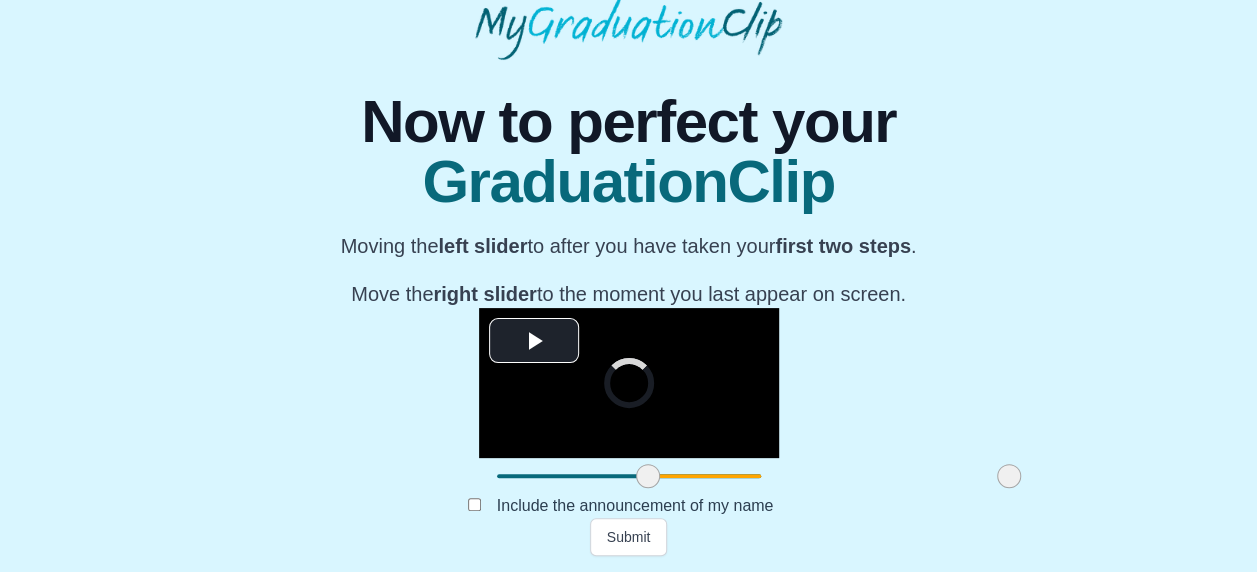 click at bounding box center (1009, 476) 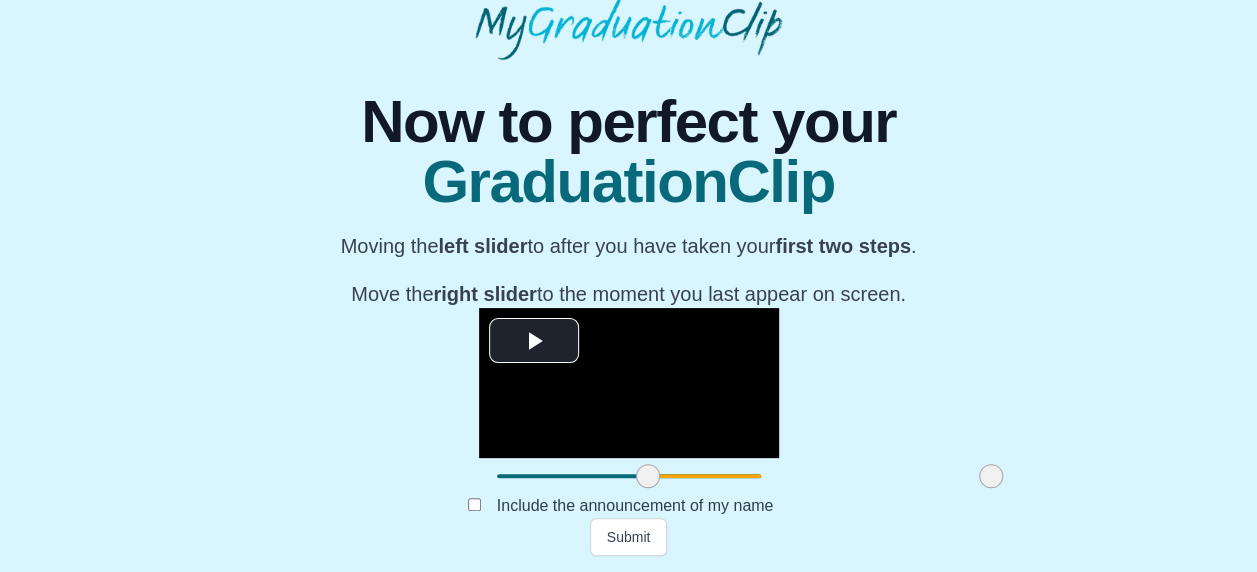 click at bounding box center [991, 476] 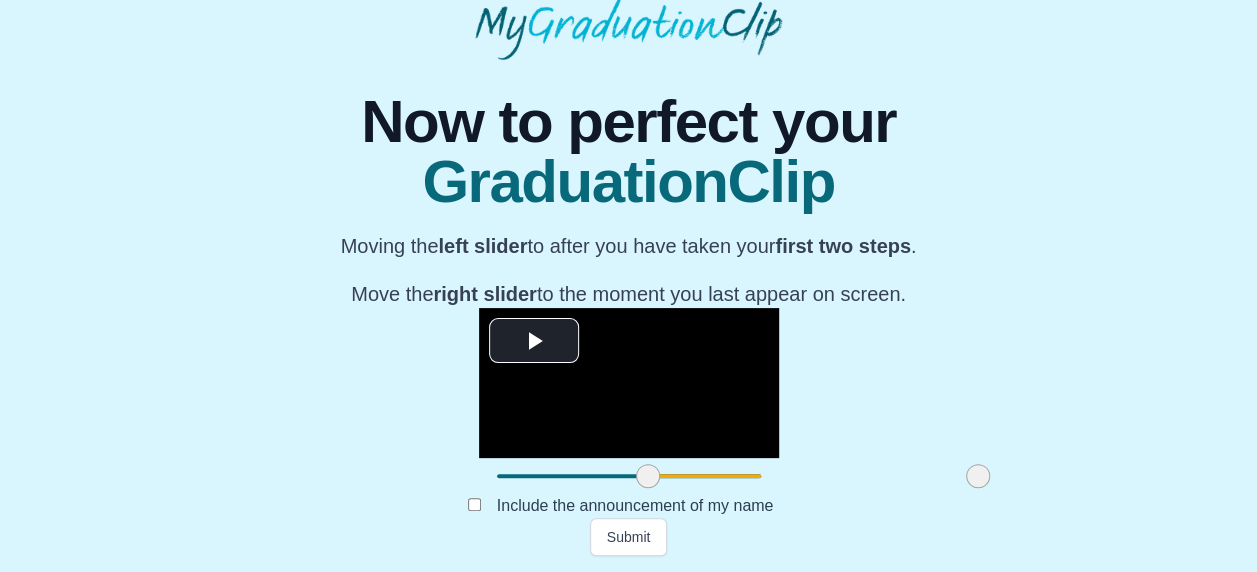 drag, startPoint x: 826, startPoint y: 513, endPoint x: 812, endPoint y: 513, distance: 14 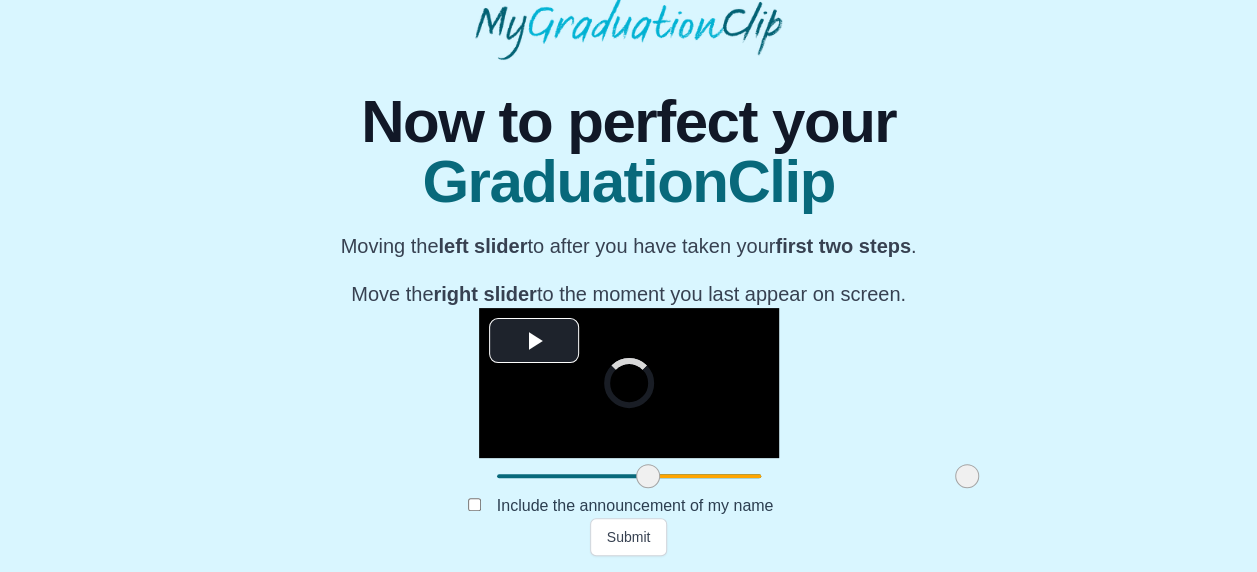 drag, startPoint x: 812, startPoint y: 513, endPoint x: 802, endPoint y: 520, distance: 12.206555 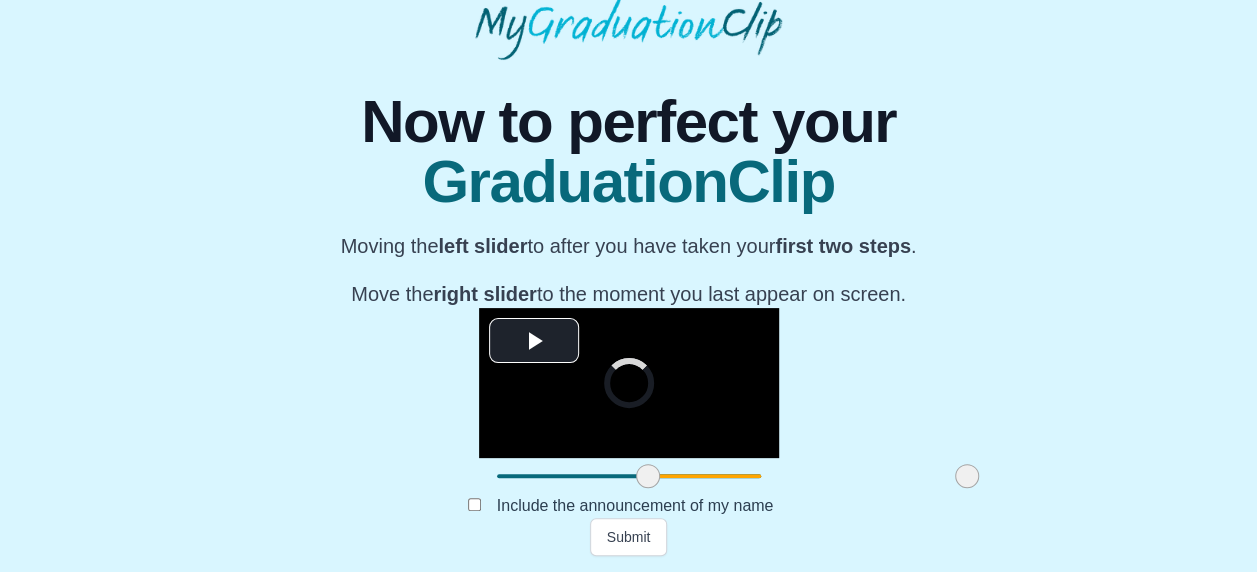 click at bounding box center (967, 476) 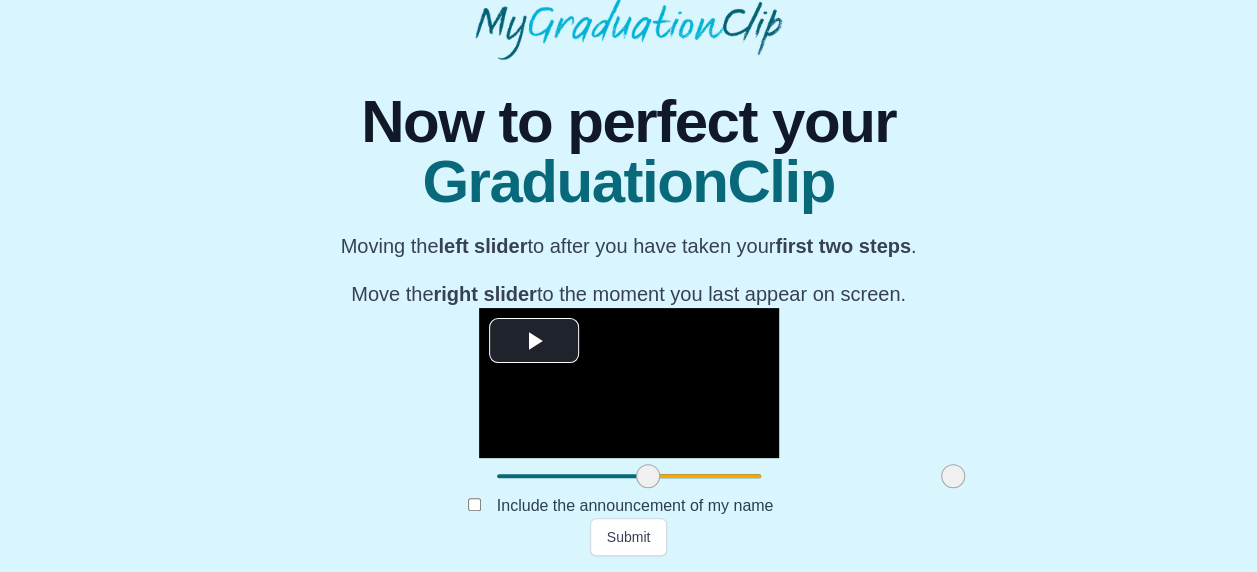 drag, startPoint x: 802, startPoint y: 520, endPoint x: 788, endPoint y: 520, distance: 14 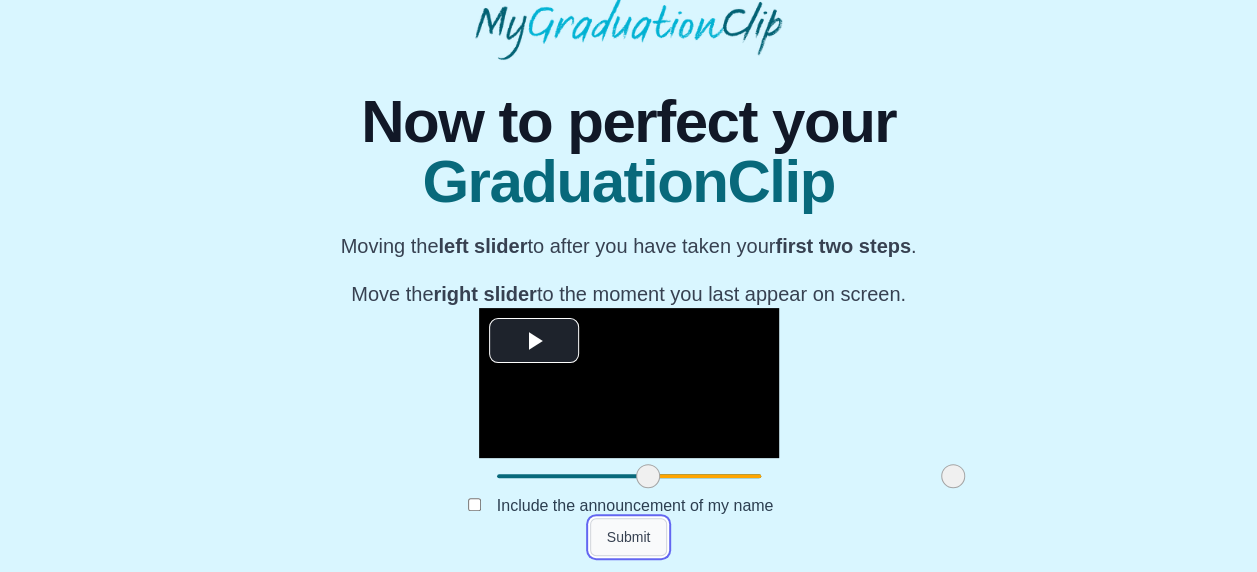 click on "Submit" at bounding box center (629, 537) 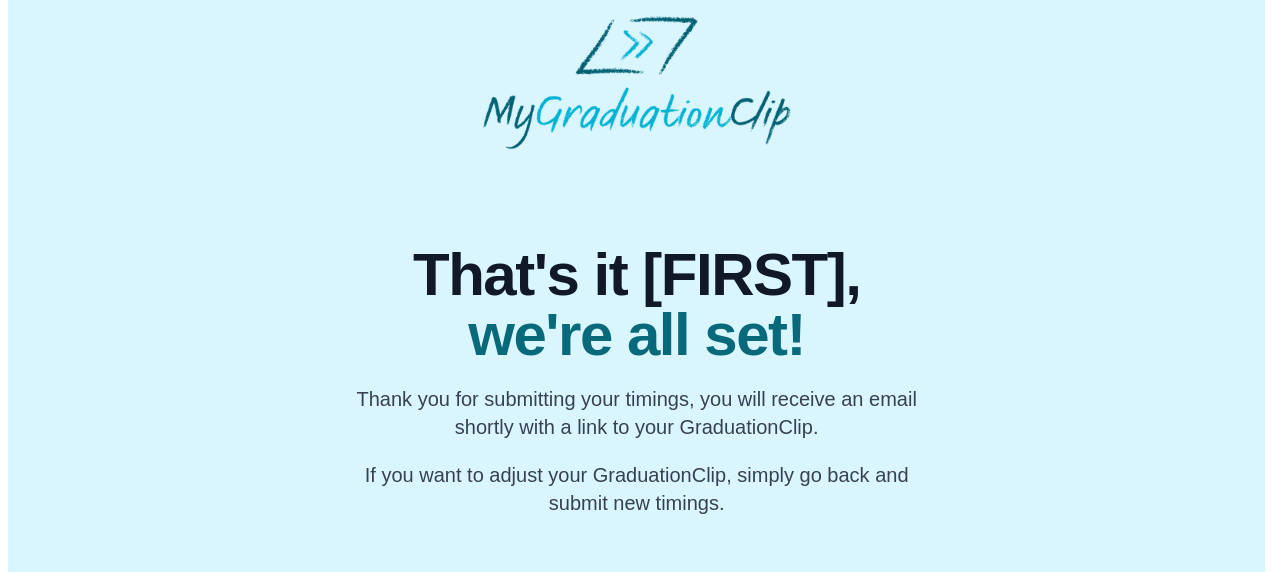 scroll, scrollTop: 0, scrollLeft: 0, axis: both 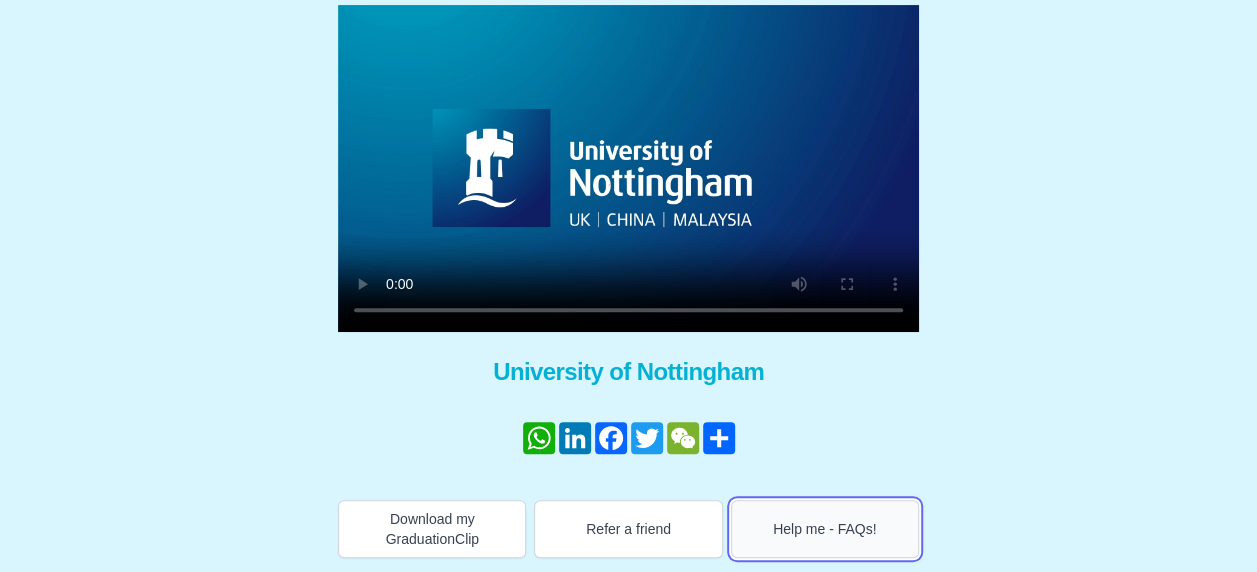 click on "Help me - FAQs!" at bounding box center (825, 529) 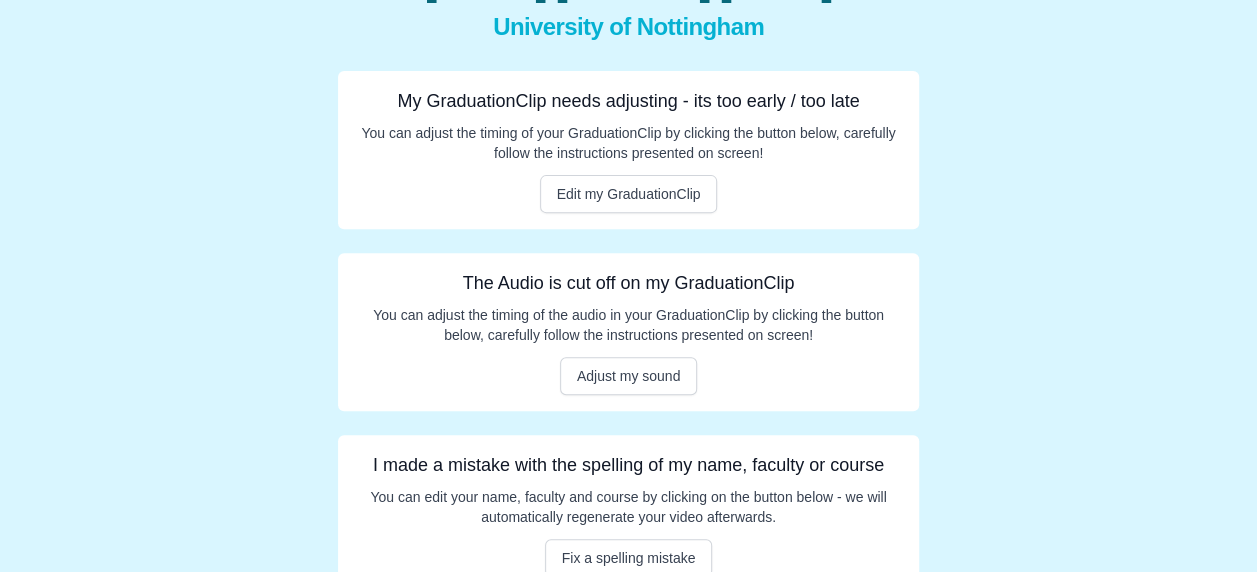 scroll, scrollTop: 313, scrollLeft: 0, axis: vertical 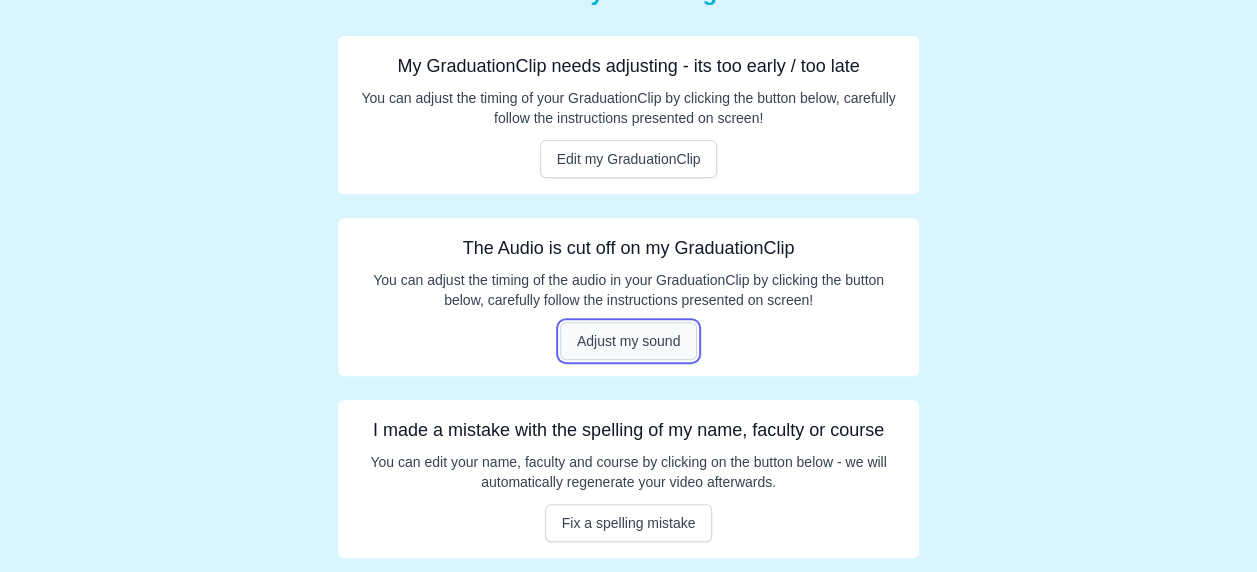 click on "Adjust my sound" at bounding box center [629, 341] 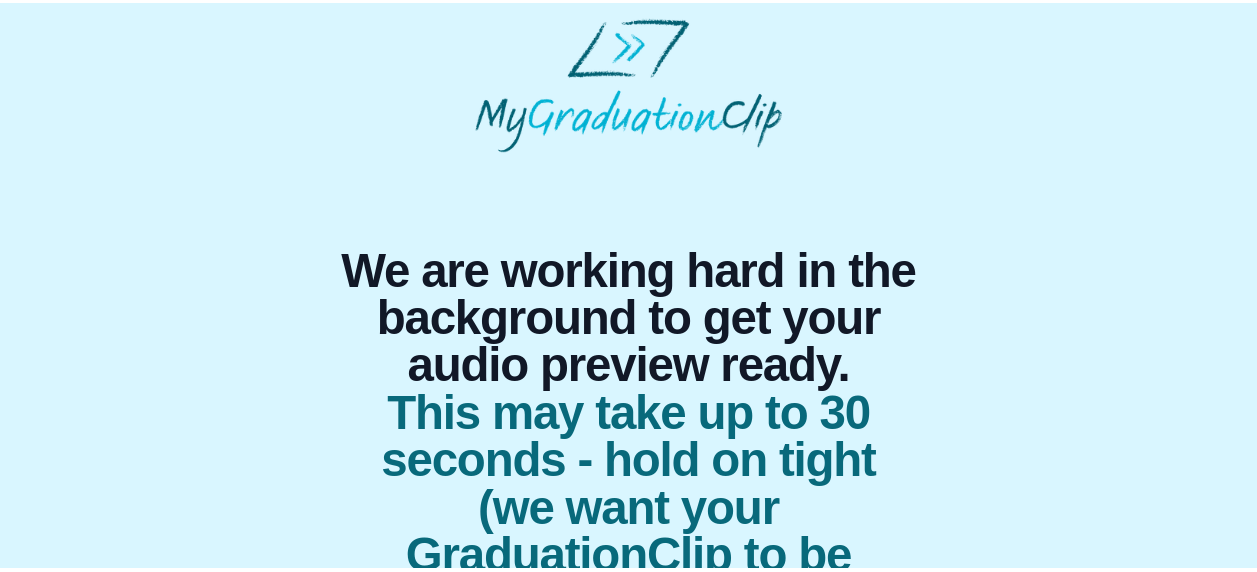 scroll, scrollTop: 0, scrollLeft: 0, axis: both 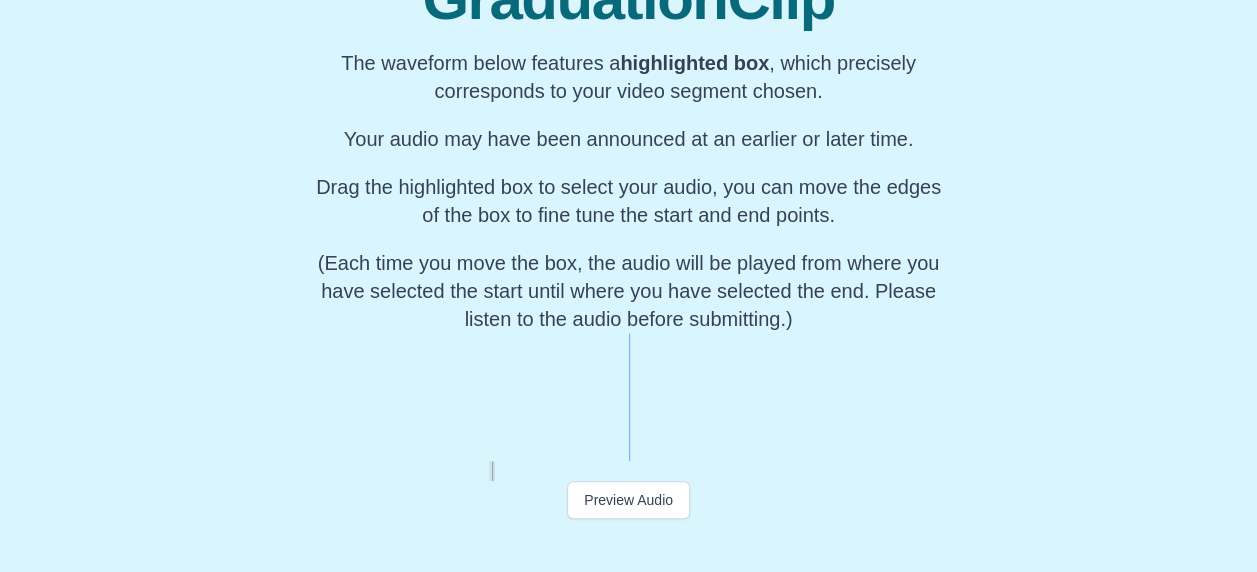 click on "My Name" at bounding box center (13801, 397) 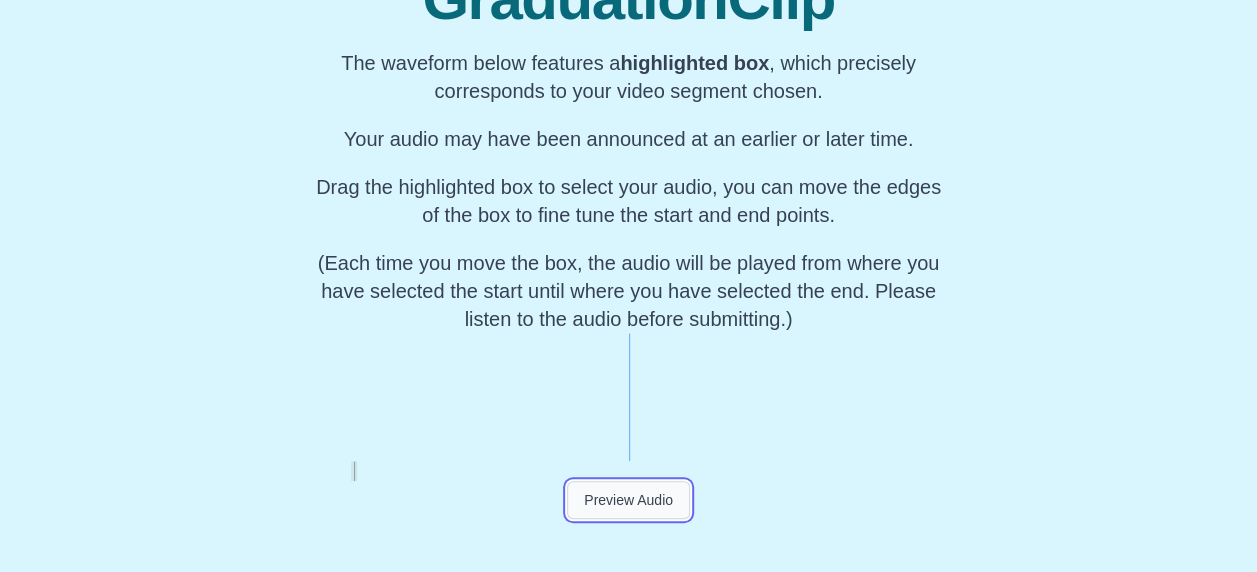 click on "Preview Audio" at bounding box center (628, 500) 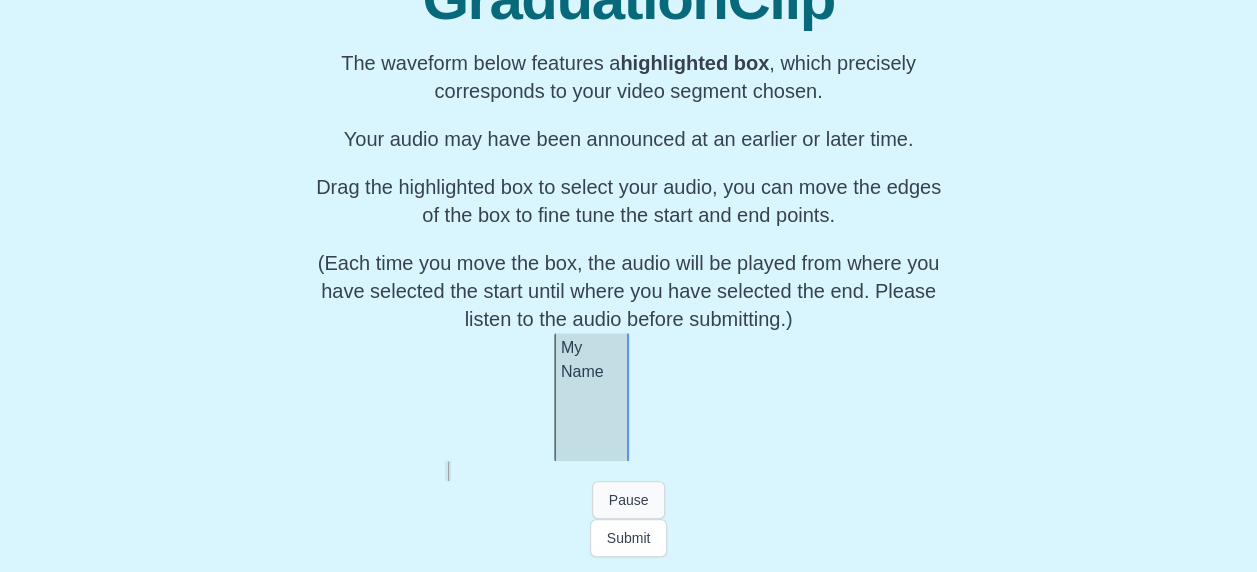 scroll, scrollTop: 0, scrollLeft: 12630, axis: horizontal 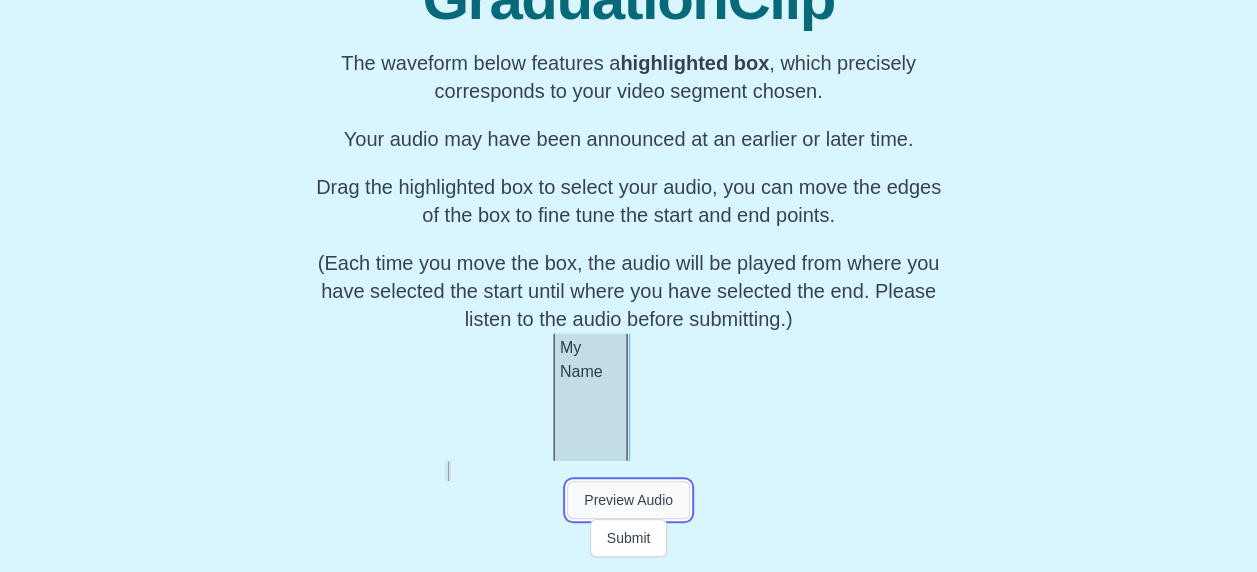 click on "Preview Audio" at bounding box center (628, 500) 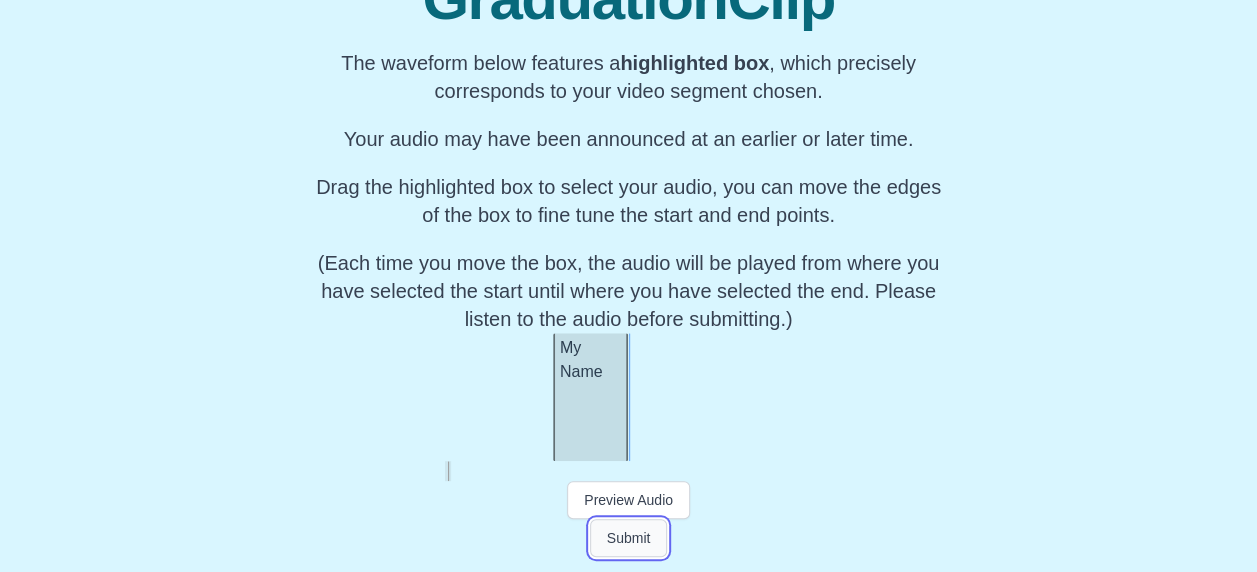 click on "Submit" at bounding box center (629, 538) 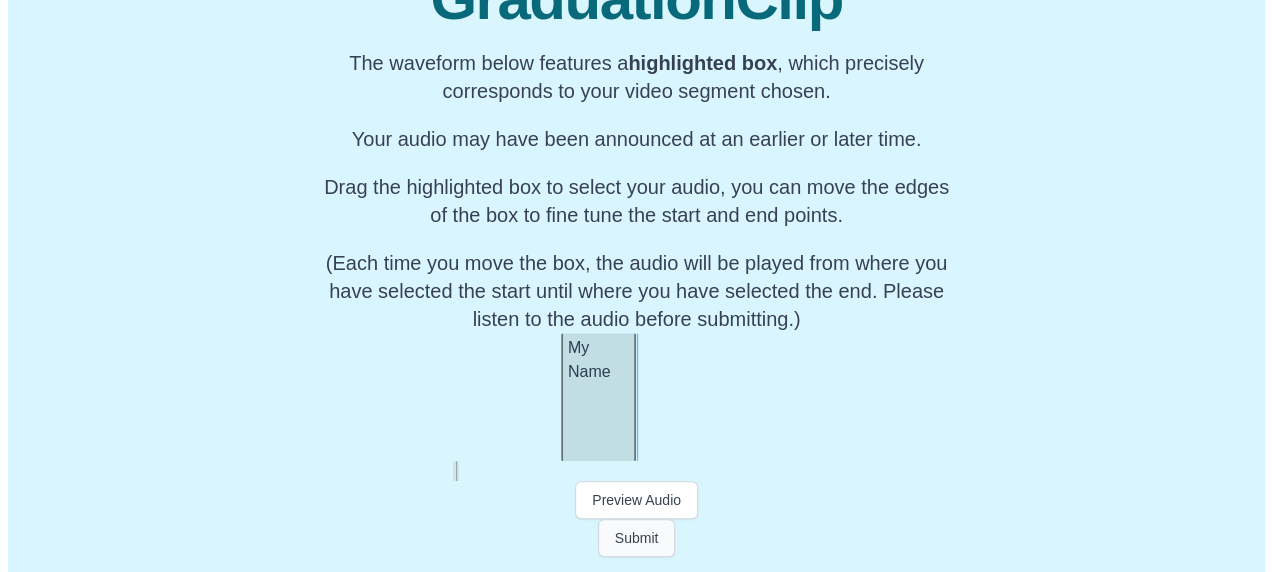 scroll, scrollTop: 0, scrollLeft: 0, axis: both 